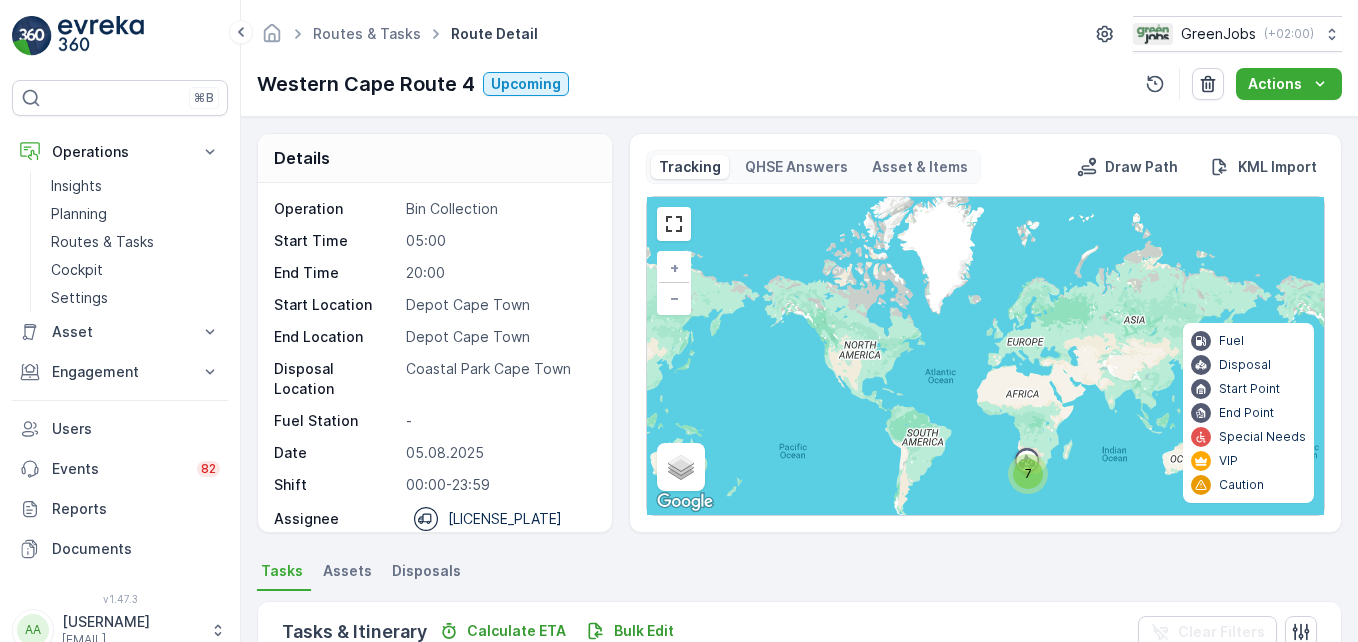 scroll, scrollTop: 0, scrollLeft: 0, axis: both 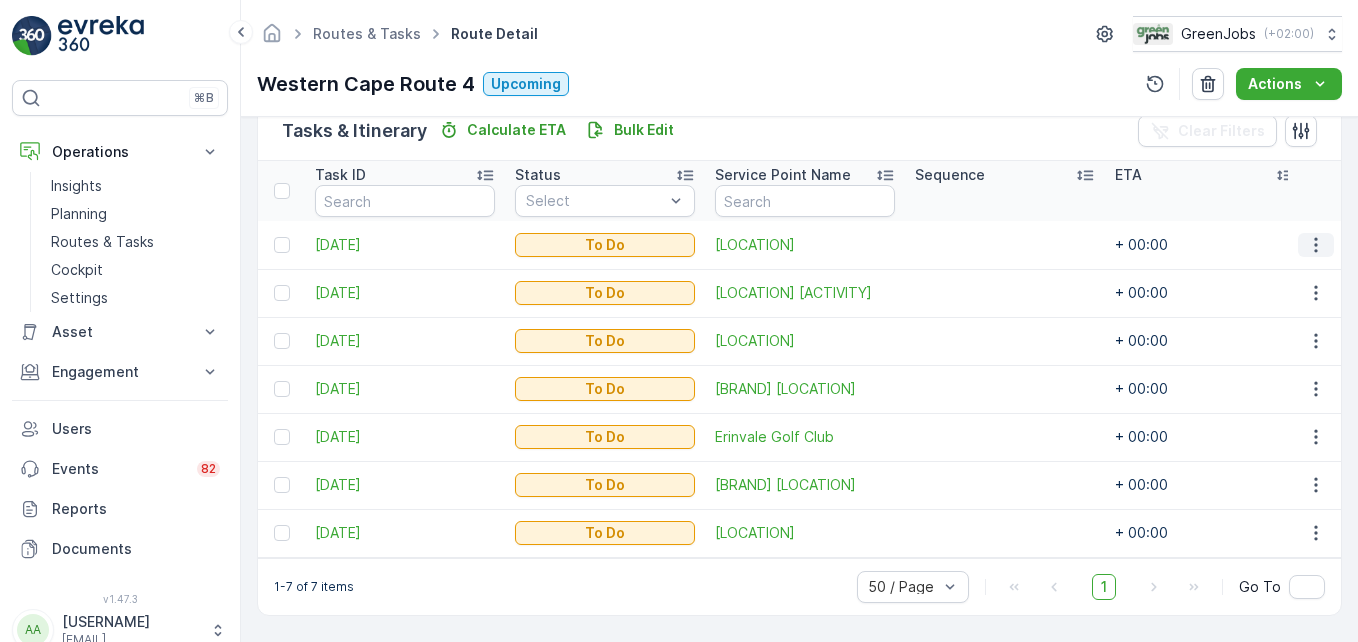 click 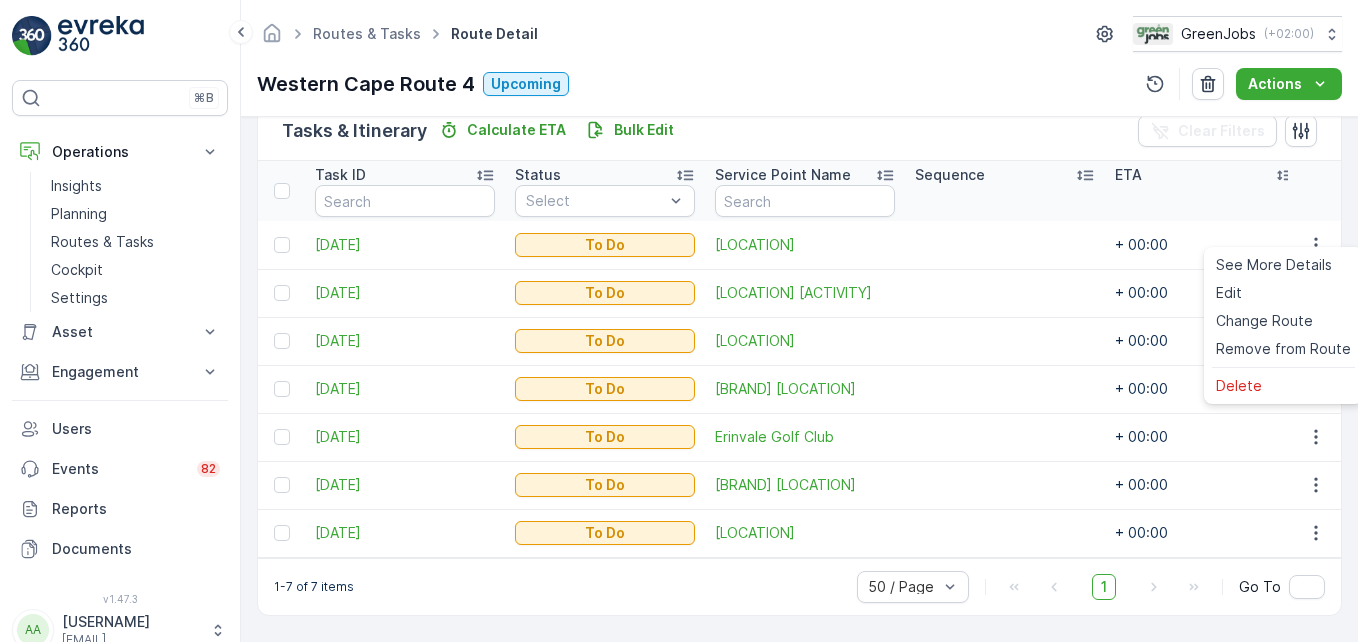 click at bounding box center [1005, 389] 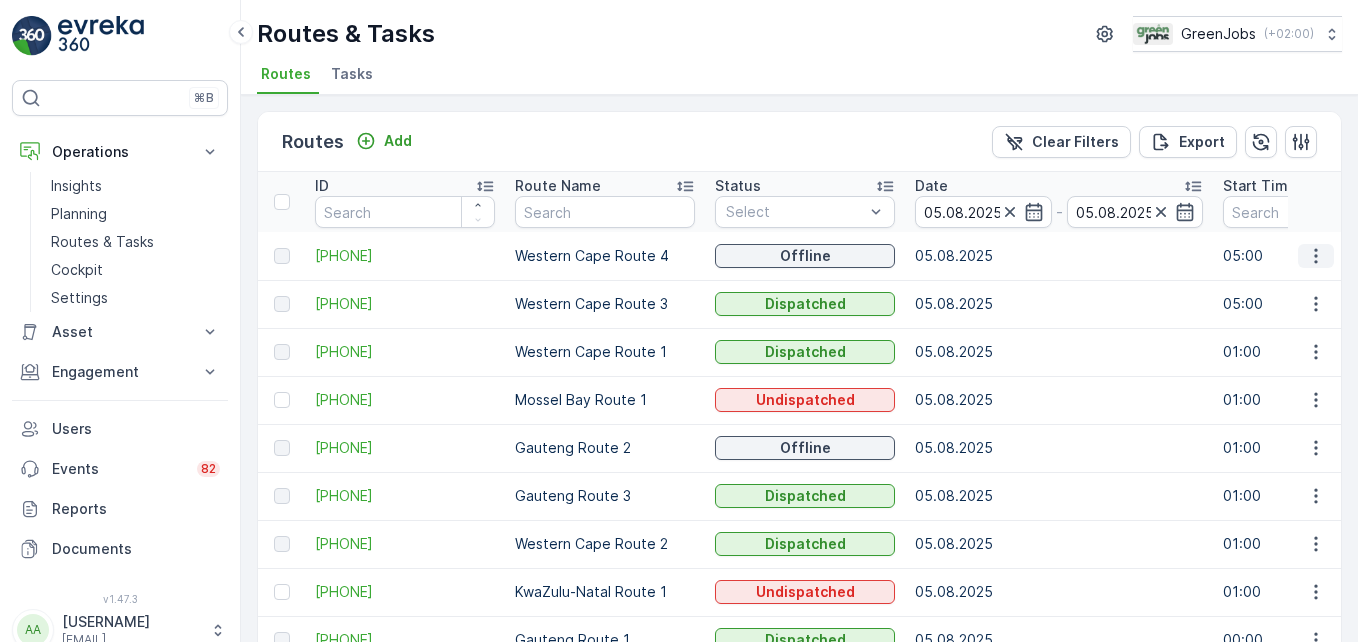 click 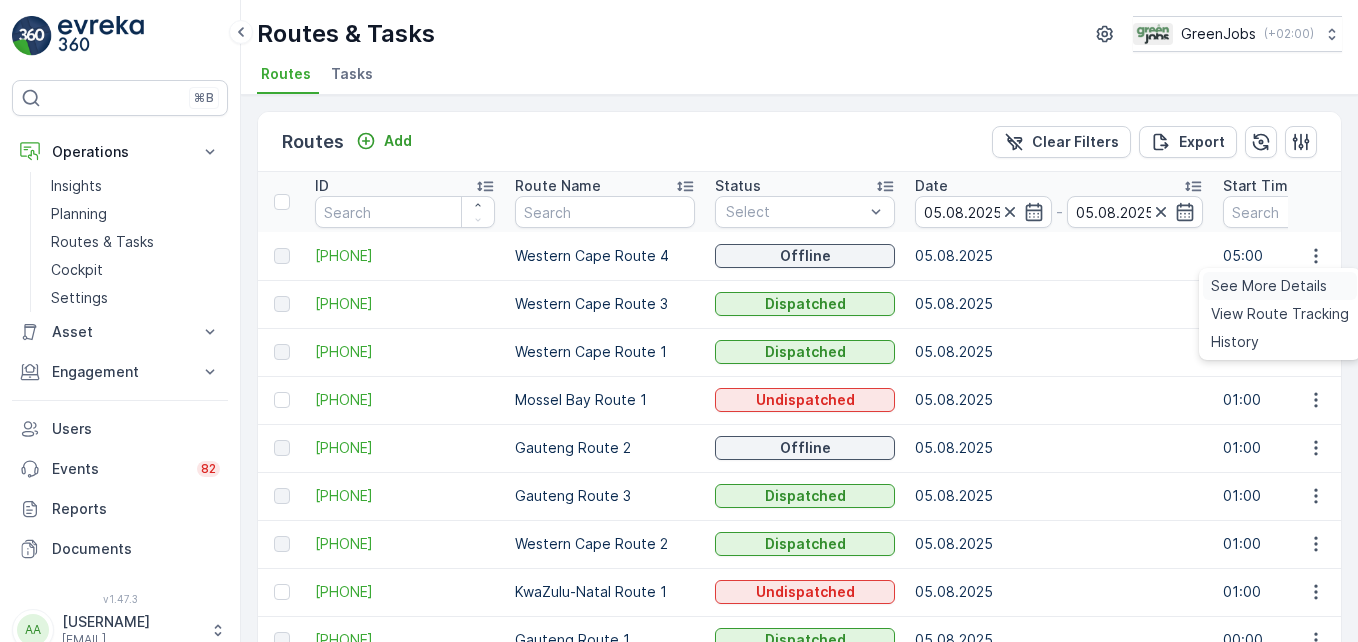 click on "See More Details" at bounding box center [1269, 286] 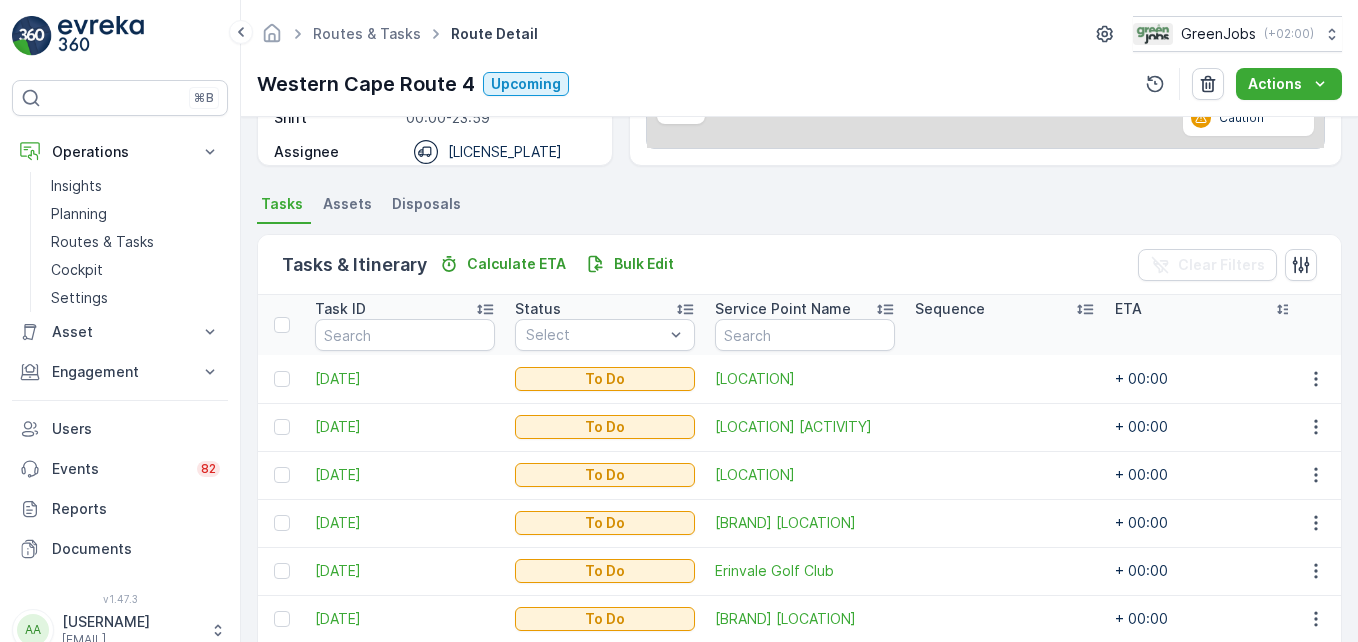scroll, scrollTop: 511, scrollLeft: 0, axis: vertical 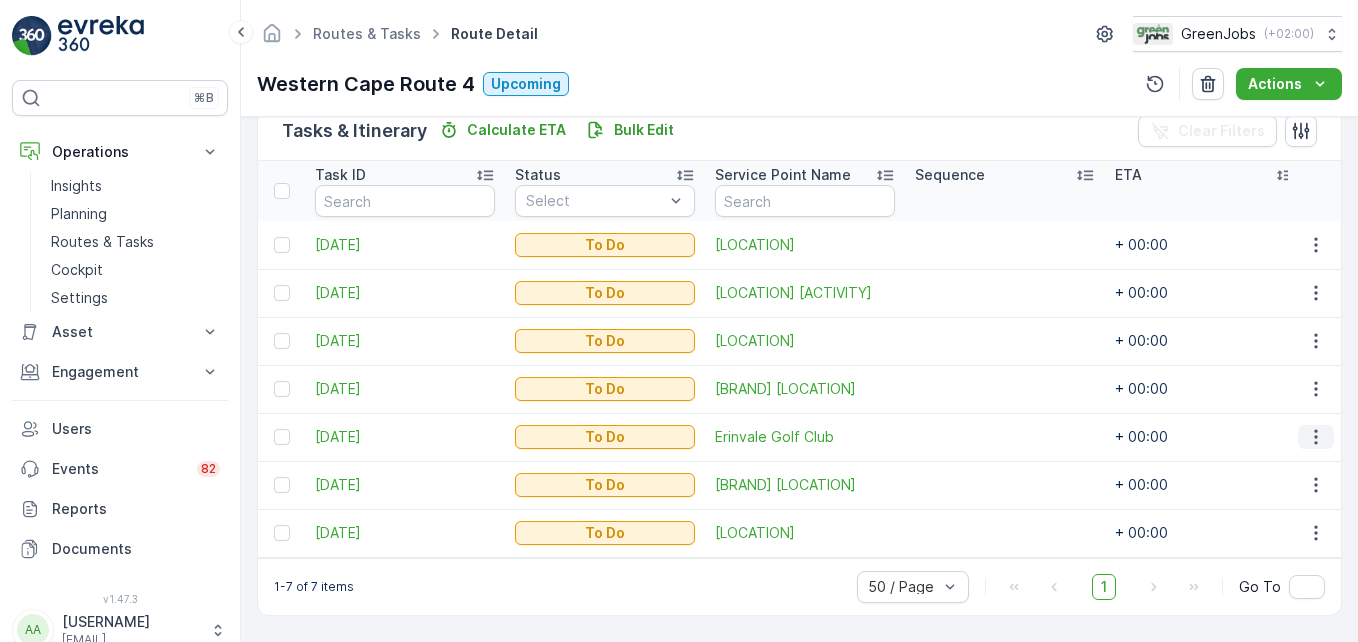 click 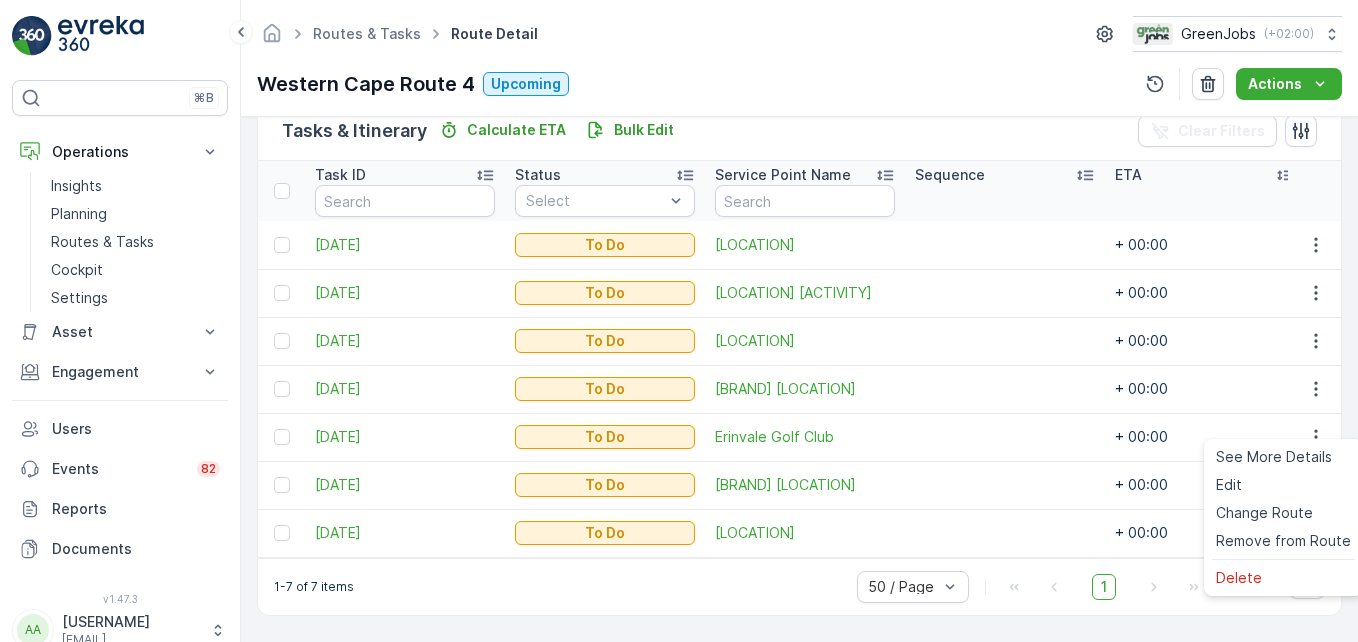 click at bounding box center [1005, 389] 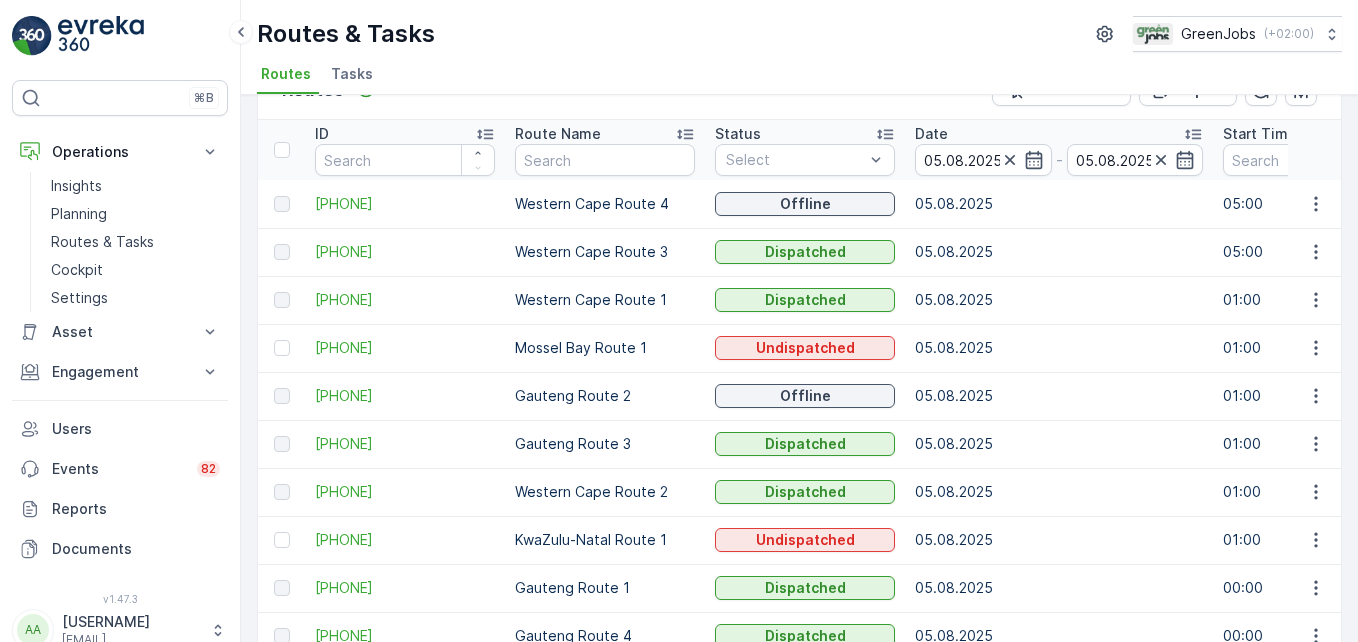 scroll, scrollTop: 100, scrollLeft: 0, axis: vertical 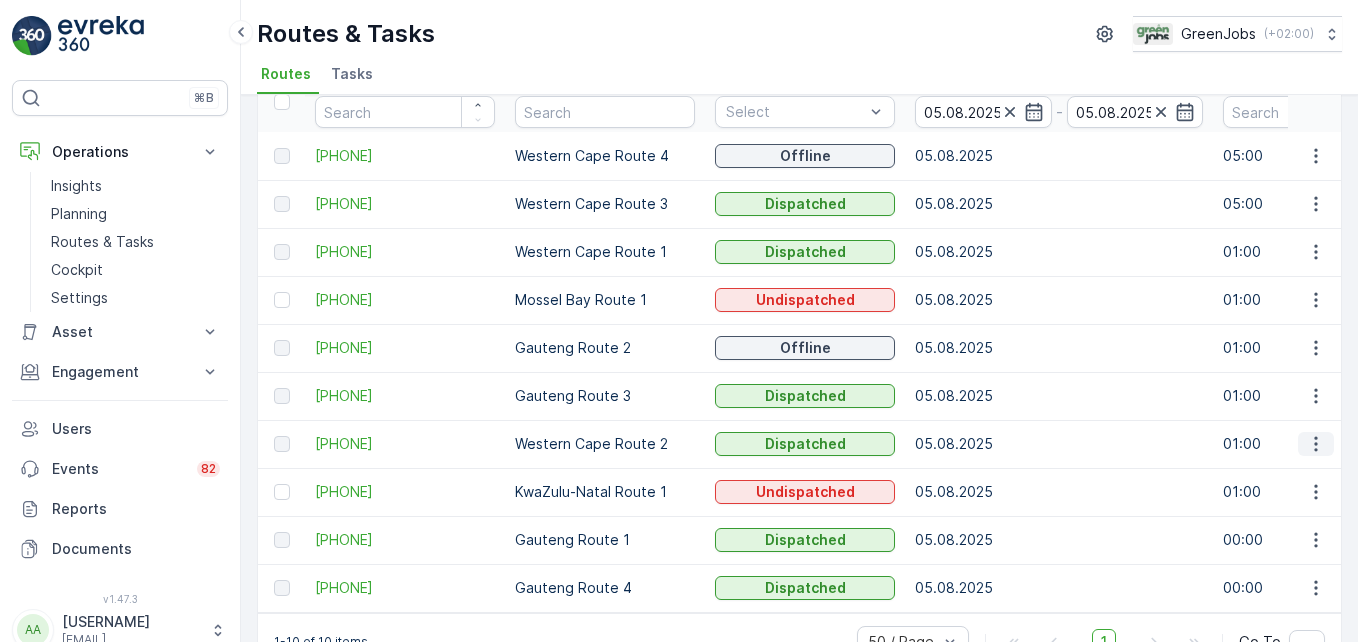 click 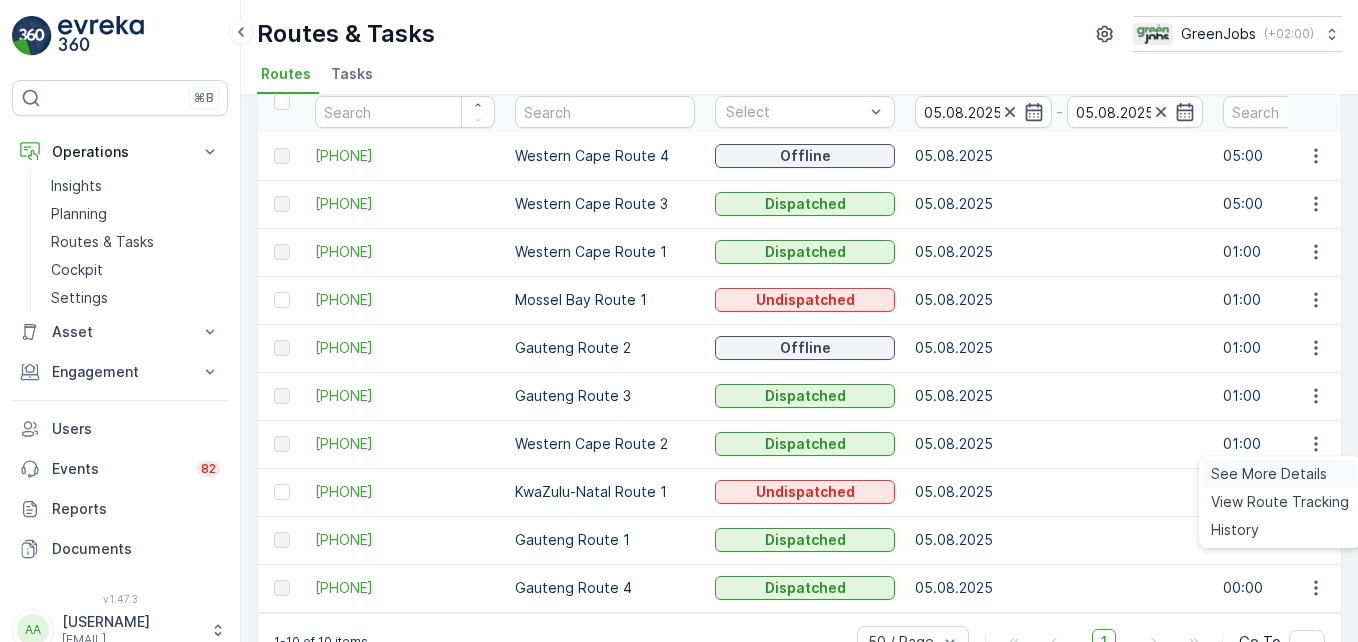 click on "See More Details" at bounding box center [1269, 474] 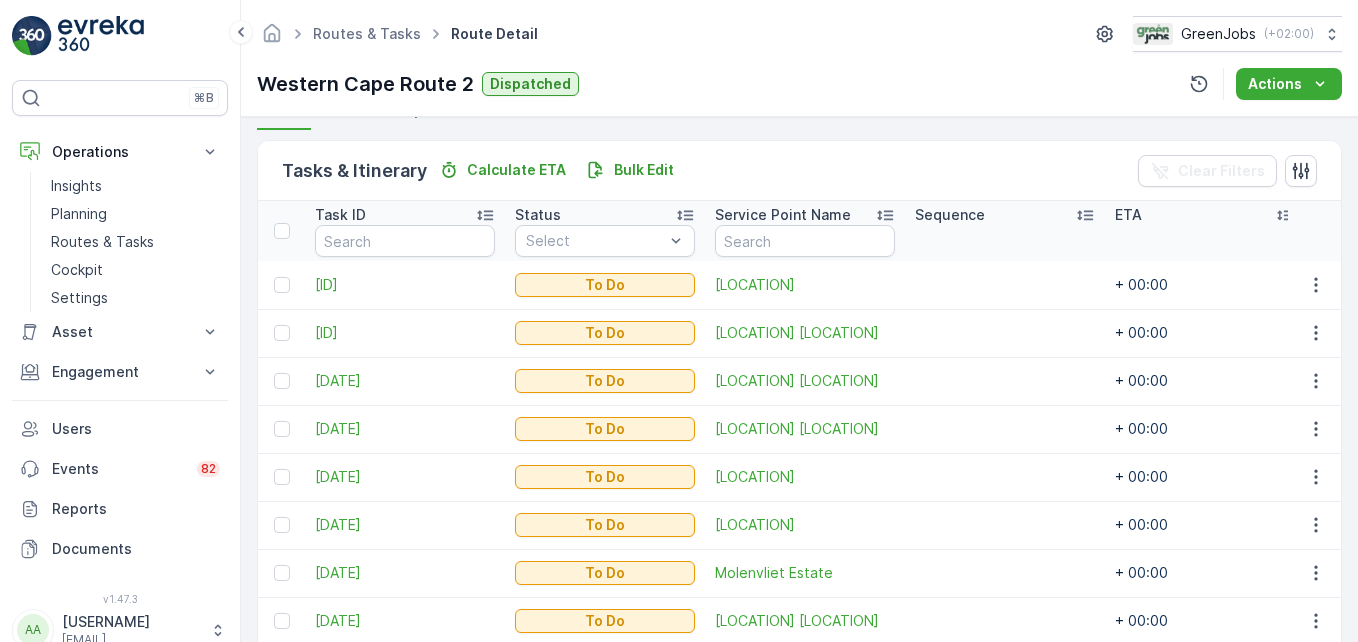 scroll, scrollTop: 561, scrollLeft: 0, axis: vertical 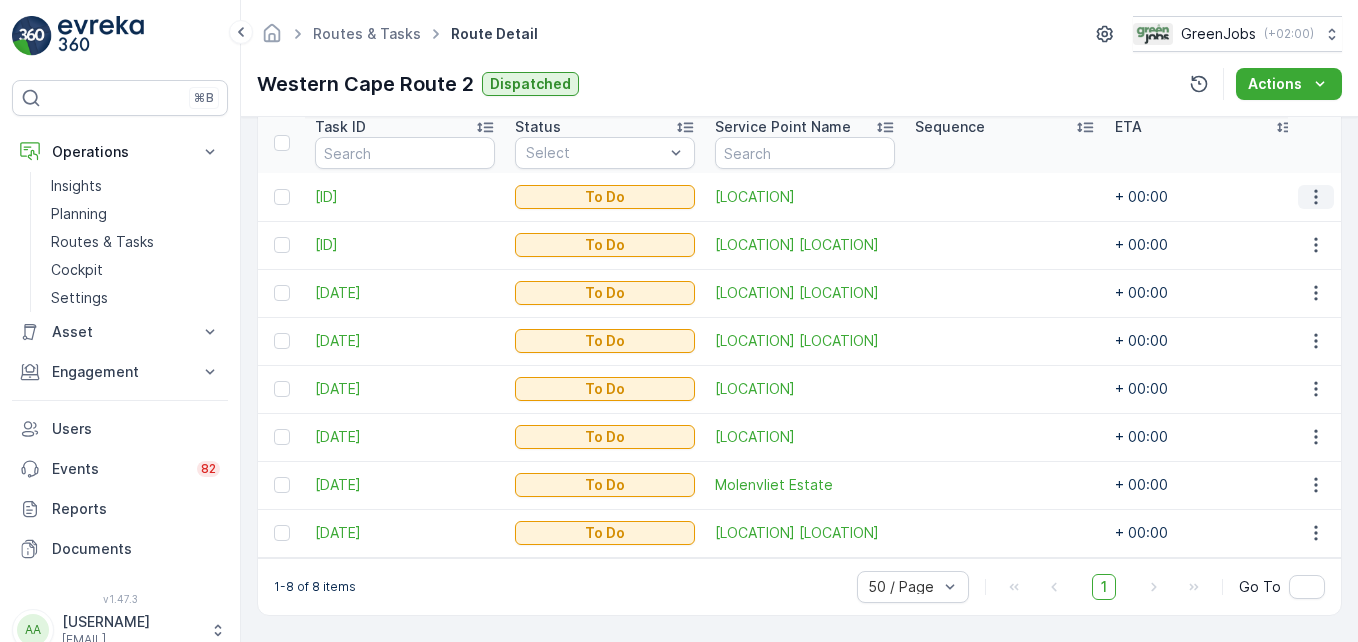 click at bounding box center [1316, 197] 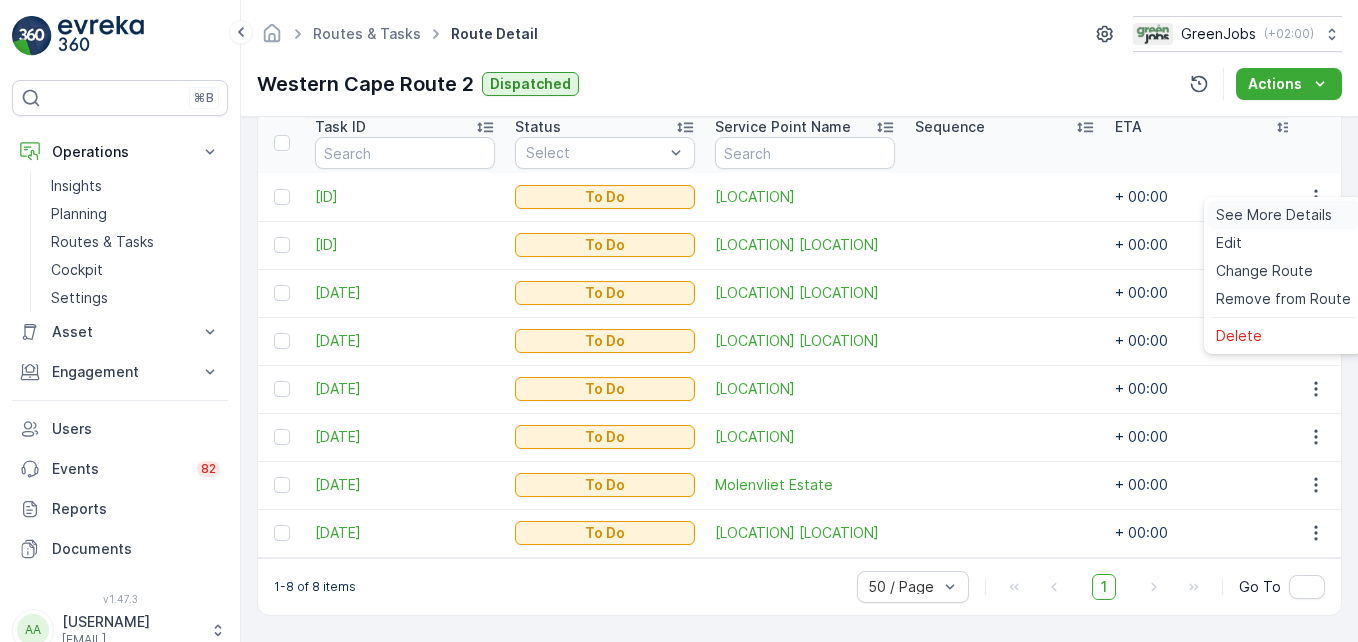 click on "See More Details" at bounding box center (1274, 215) 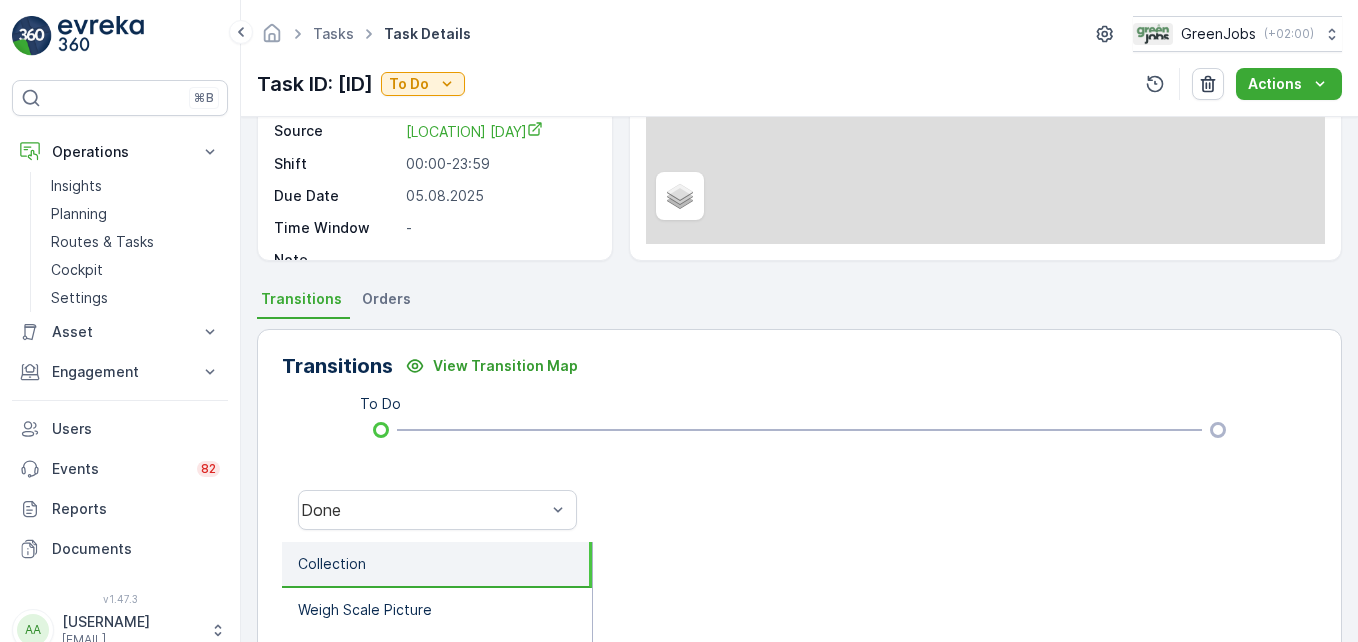 scroll, scrollTop: 300, scrollLeft: 0, axis: vertical 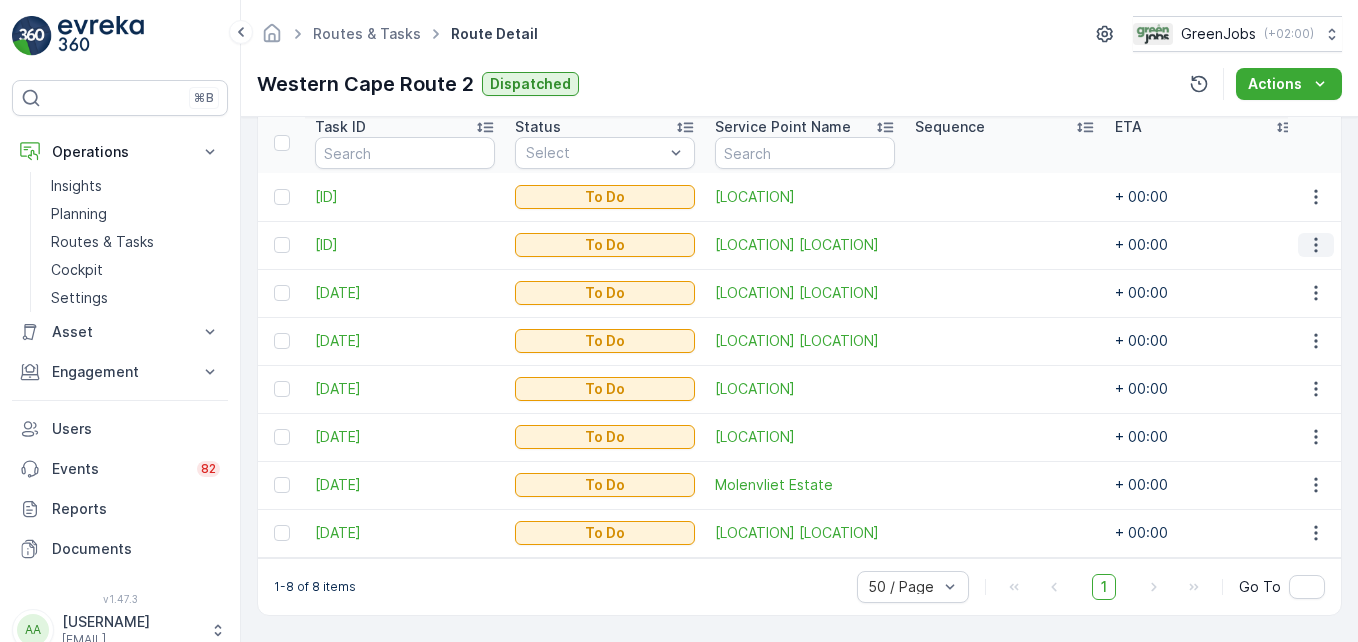 click 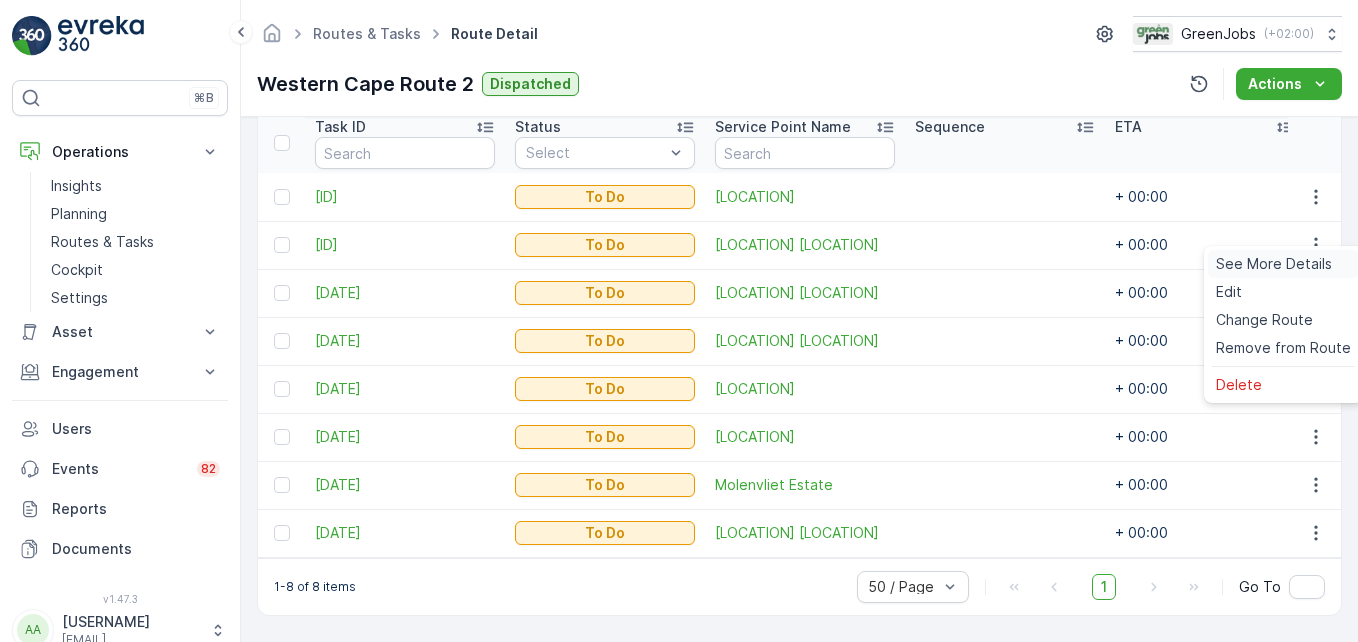 click on "See More Details" at bounding box center (1274, 264) 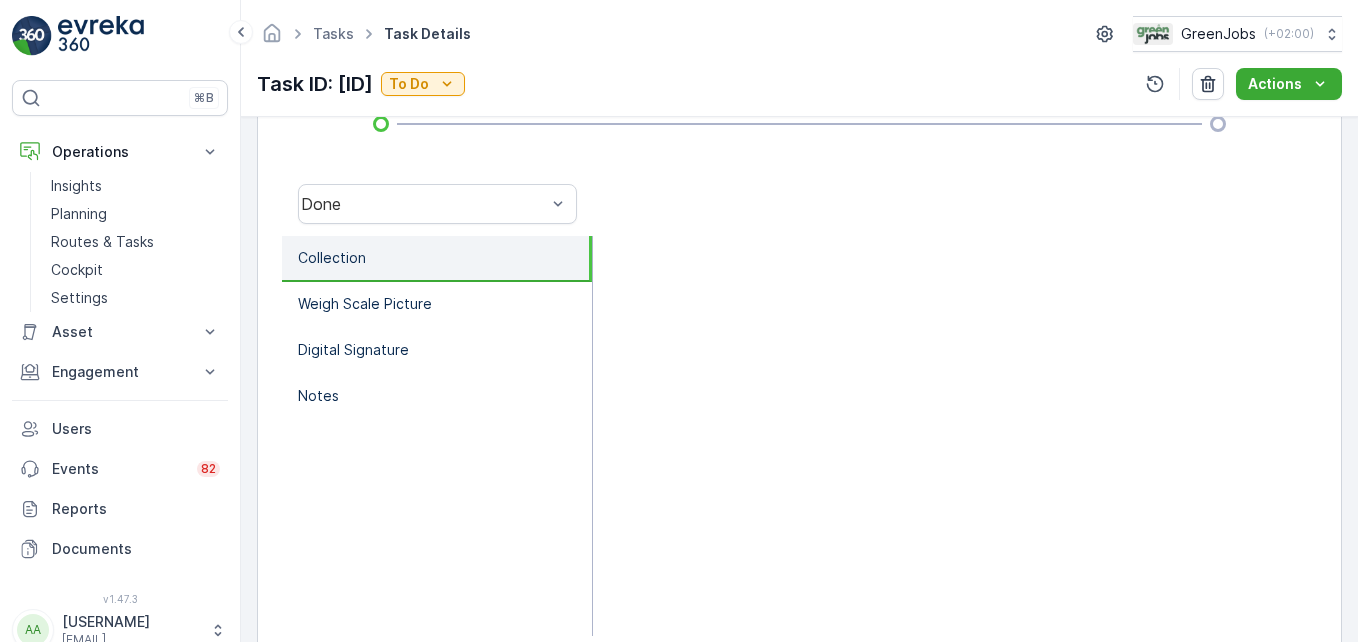 scroll, scrollTop: 619, scrollLeft: 0, axis: vertical 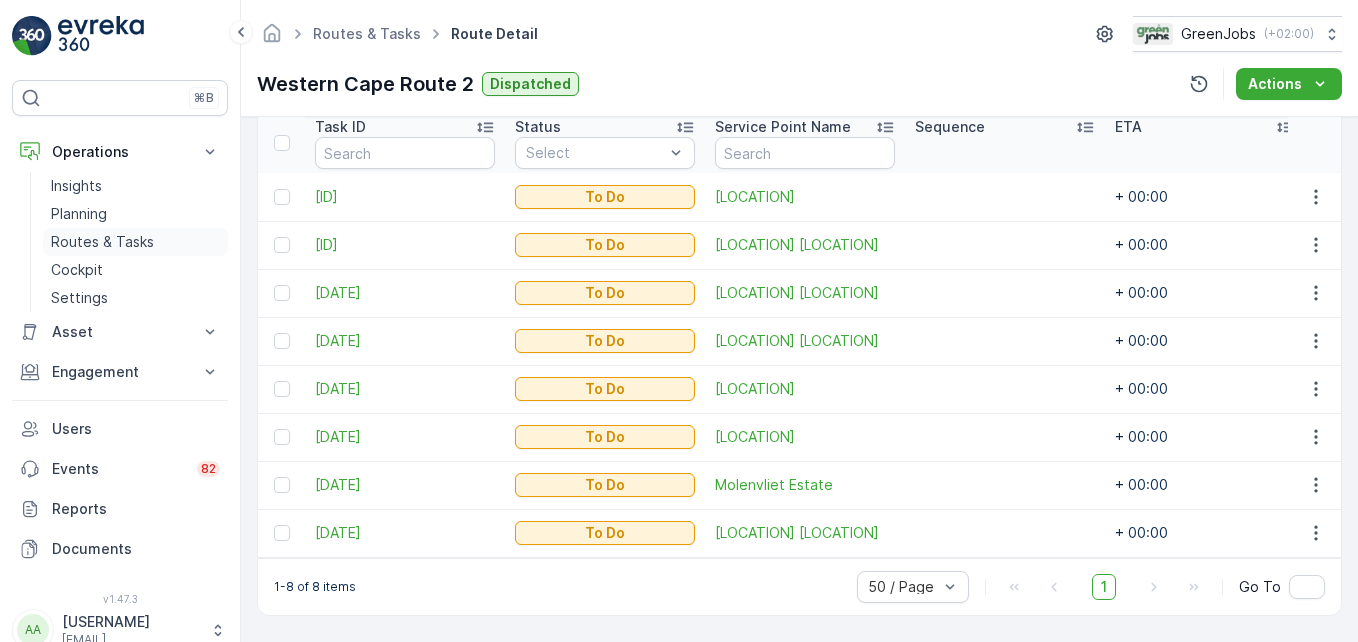 click on "Routes & Tasks" at bounding box center (102, 242) 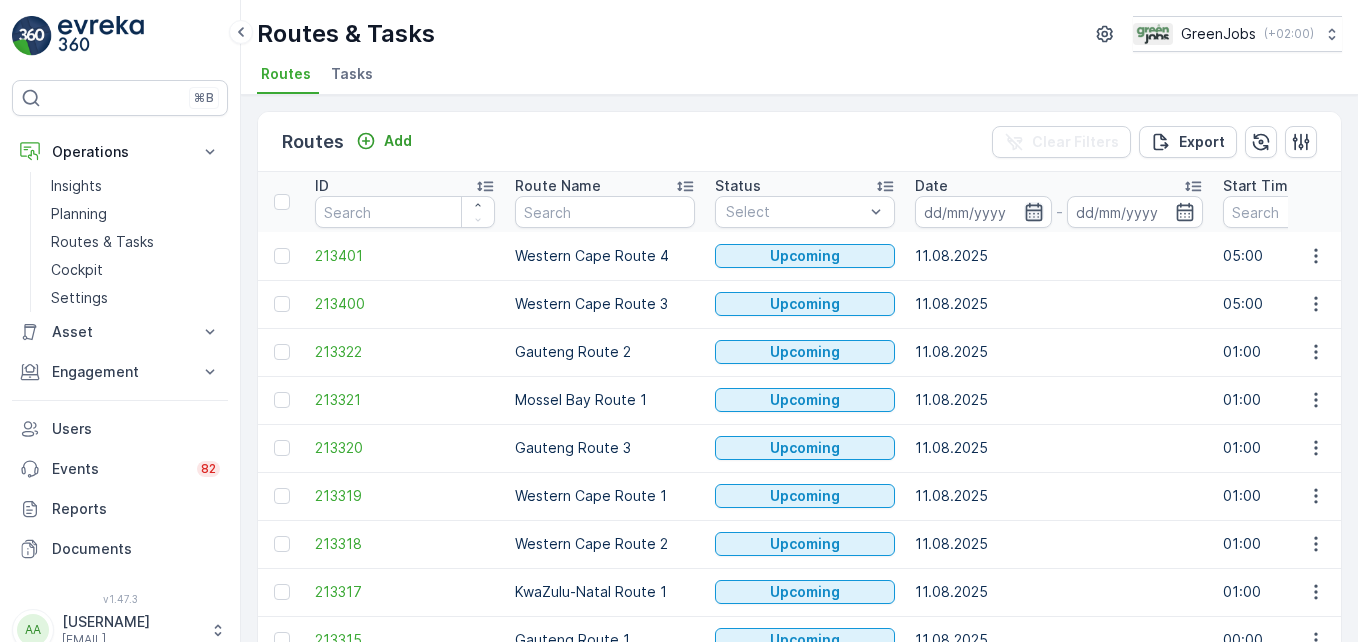 click 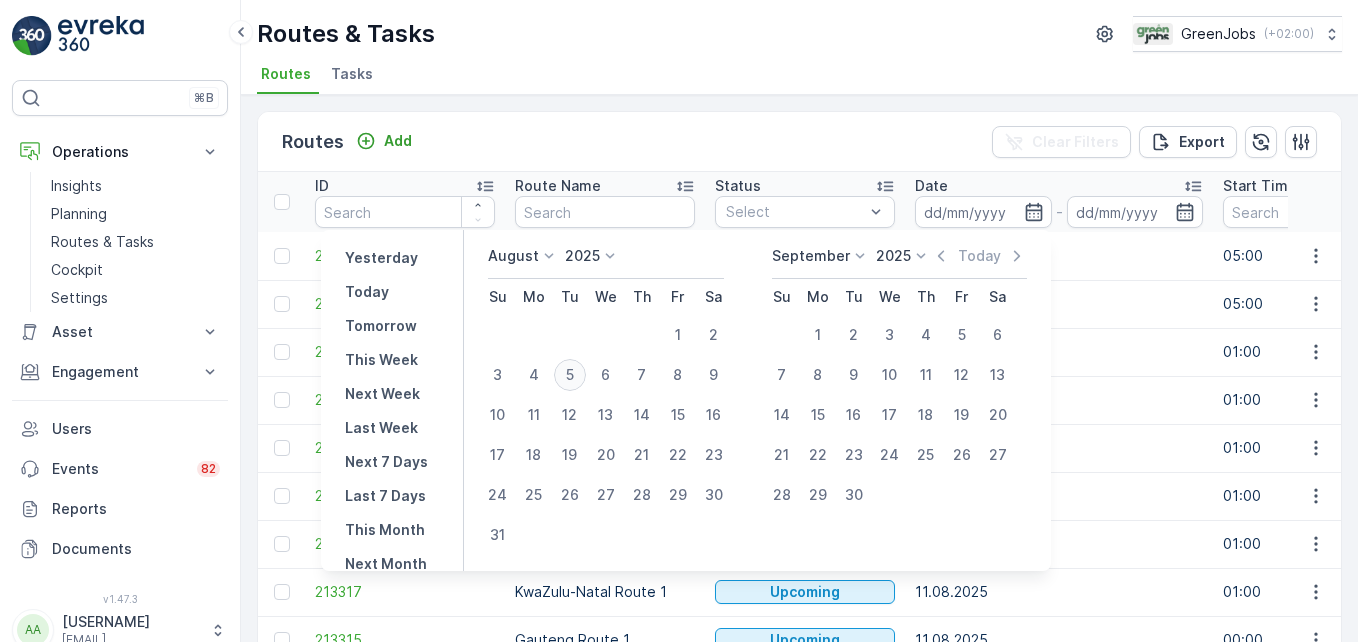 click on "5" at bounding box center [570, 375] 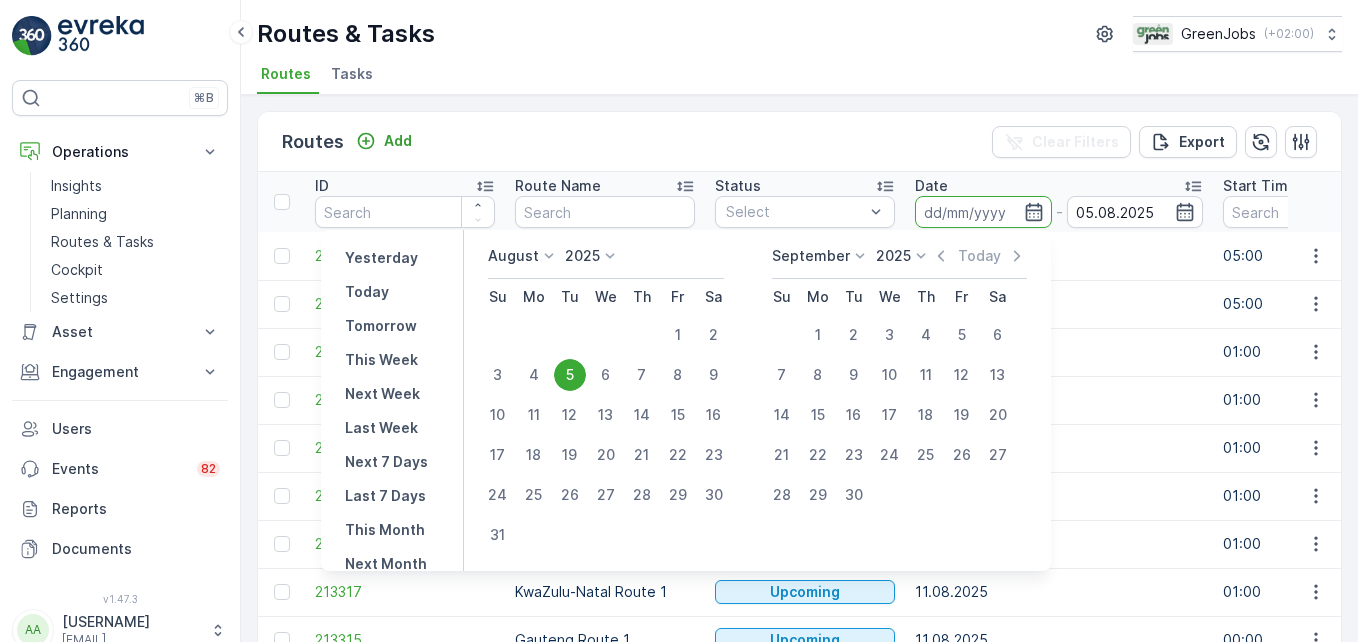 click on "5" at bounding box center [570, 375] 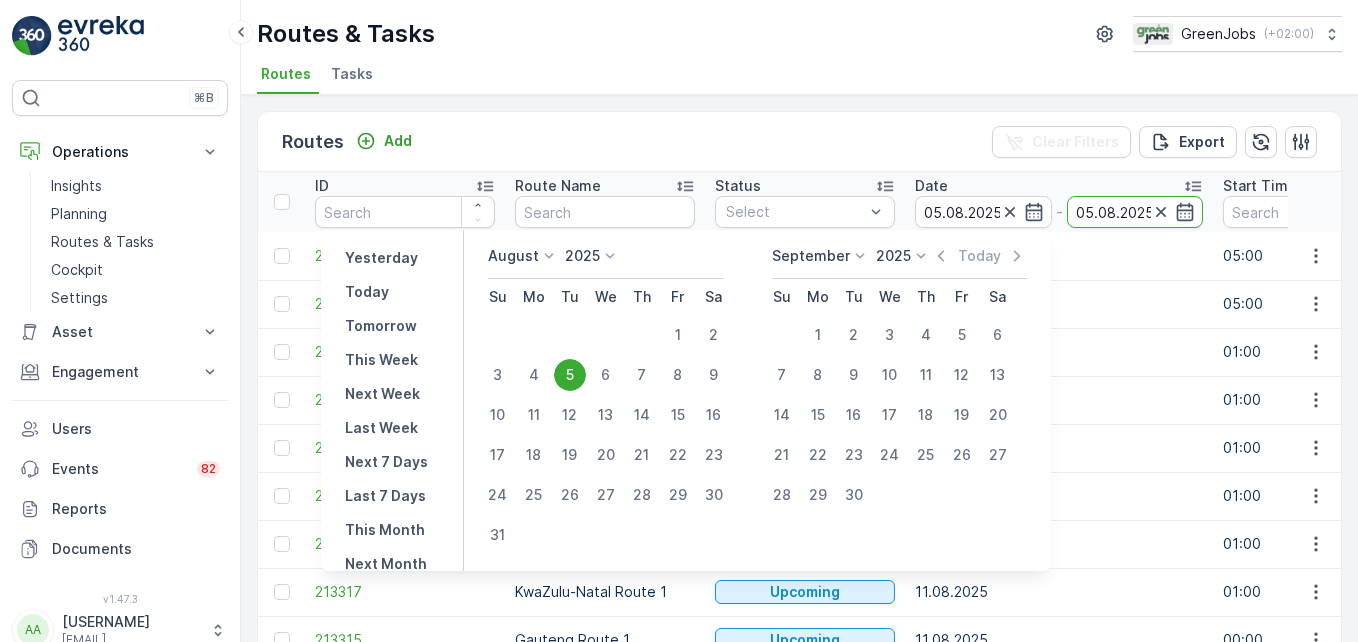 click on "5" at bounding box center (570, 375) 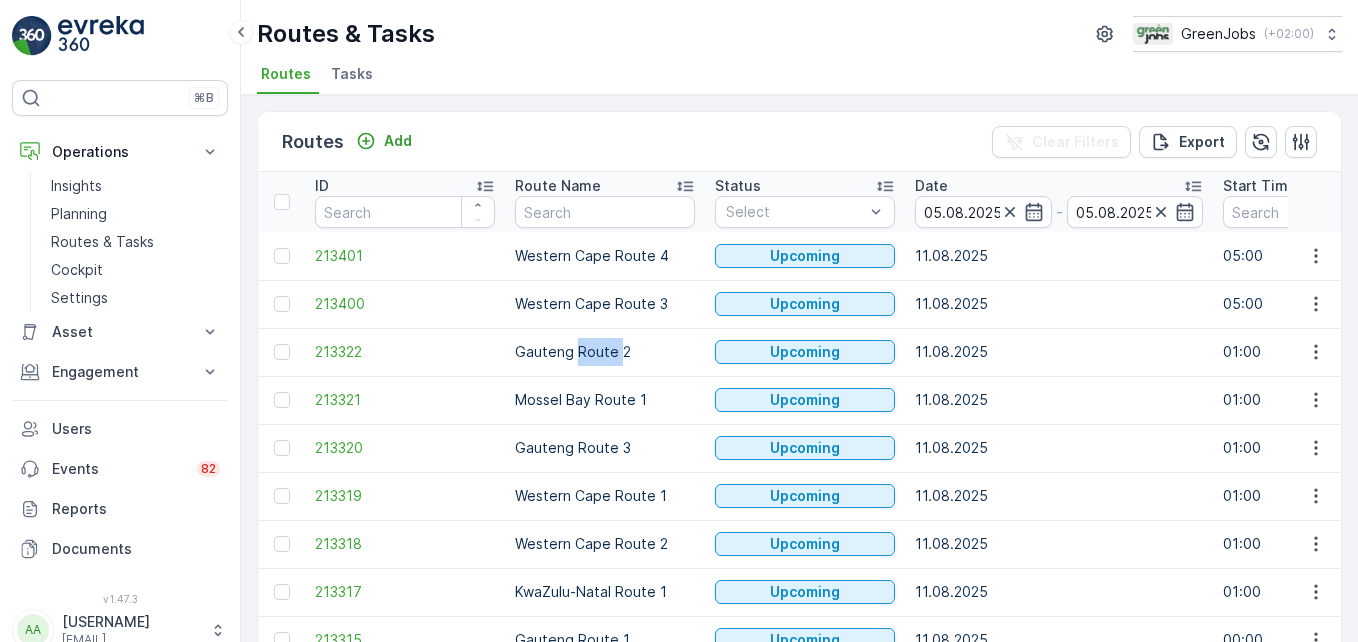 click on "Gauteng Route 2" at bounding box center (605, 352) 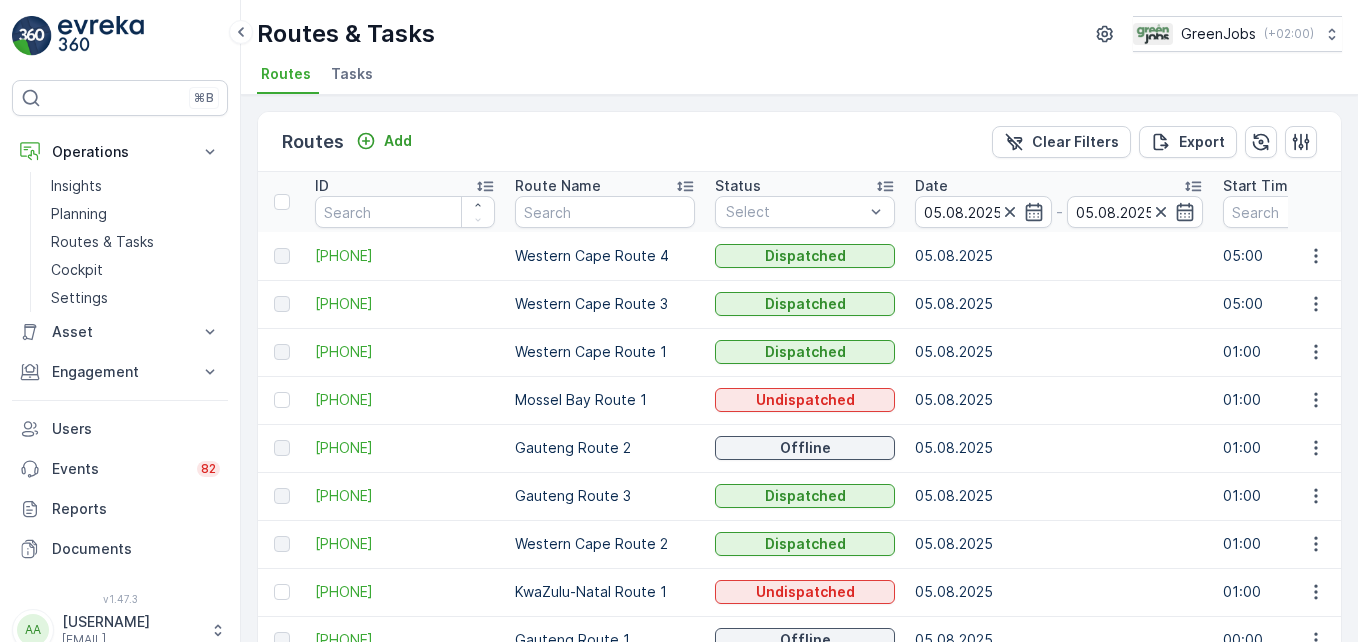 drag, startPoint x: 581, startPoint y: 374, endPoint x: 695, endPoint y: 369, distance: 114.1096 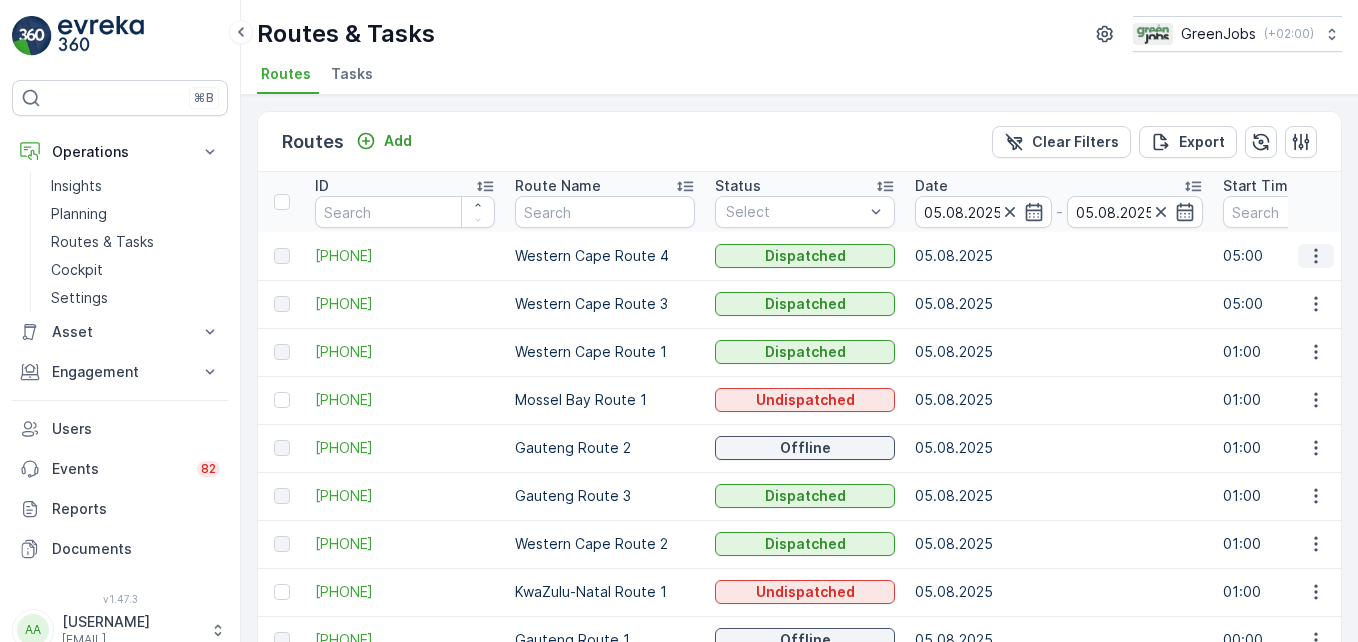 click 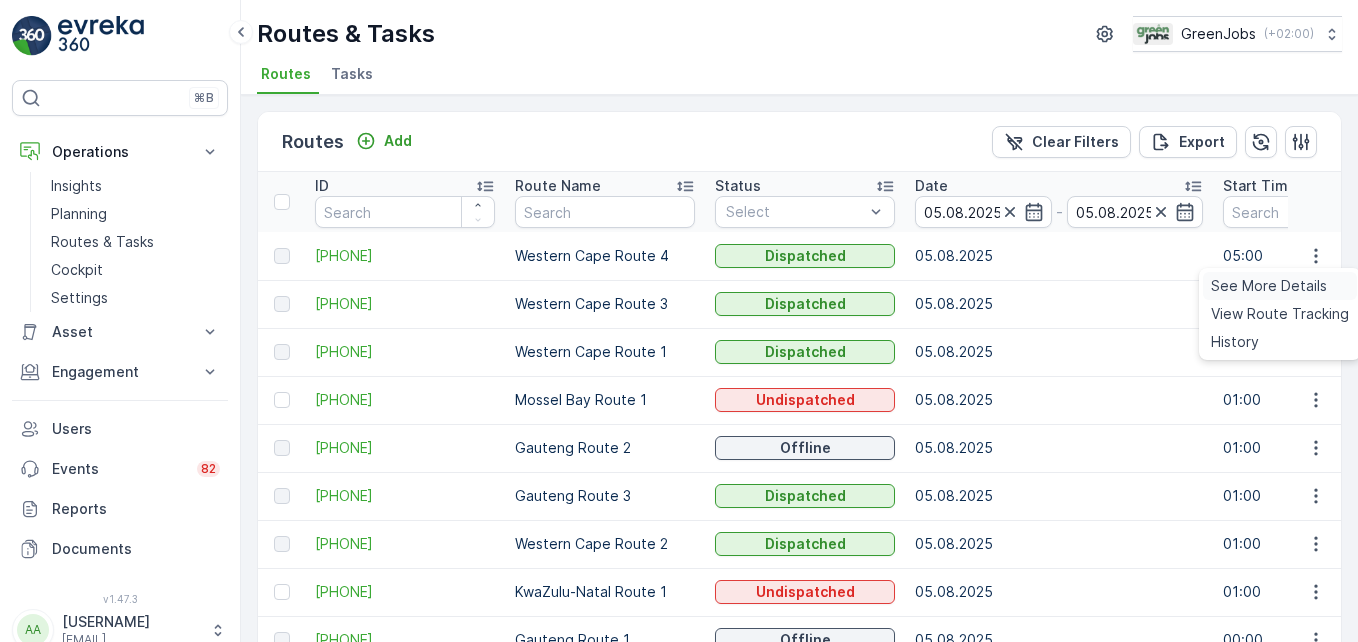 click on "See More Details" at bounding box center [1269, 286] 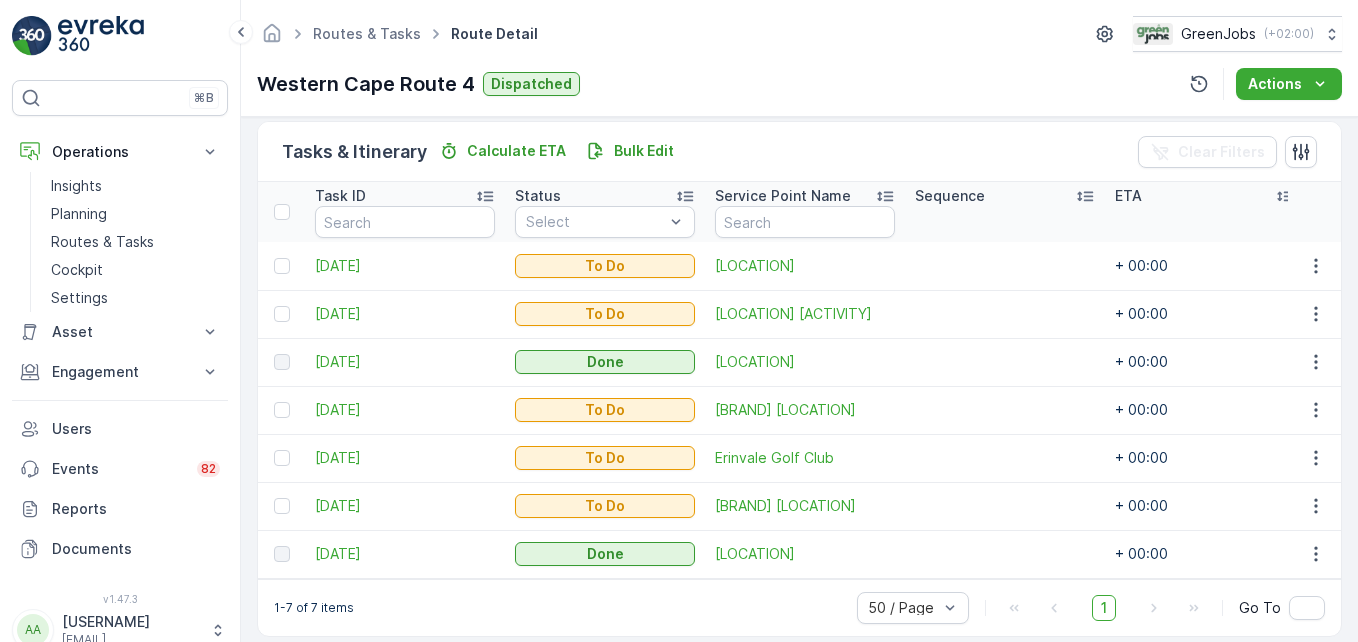 scroll, scrollTop: 511, scrollLeft: 0, axis: vertical 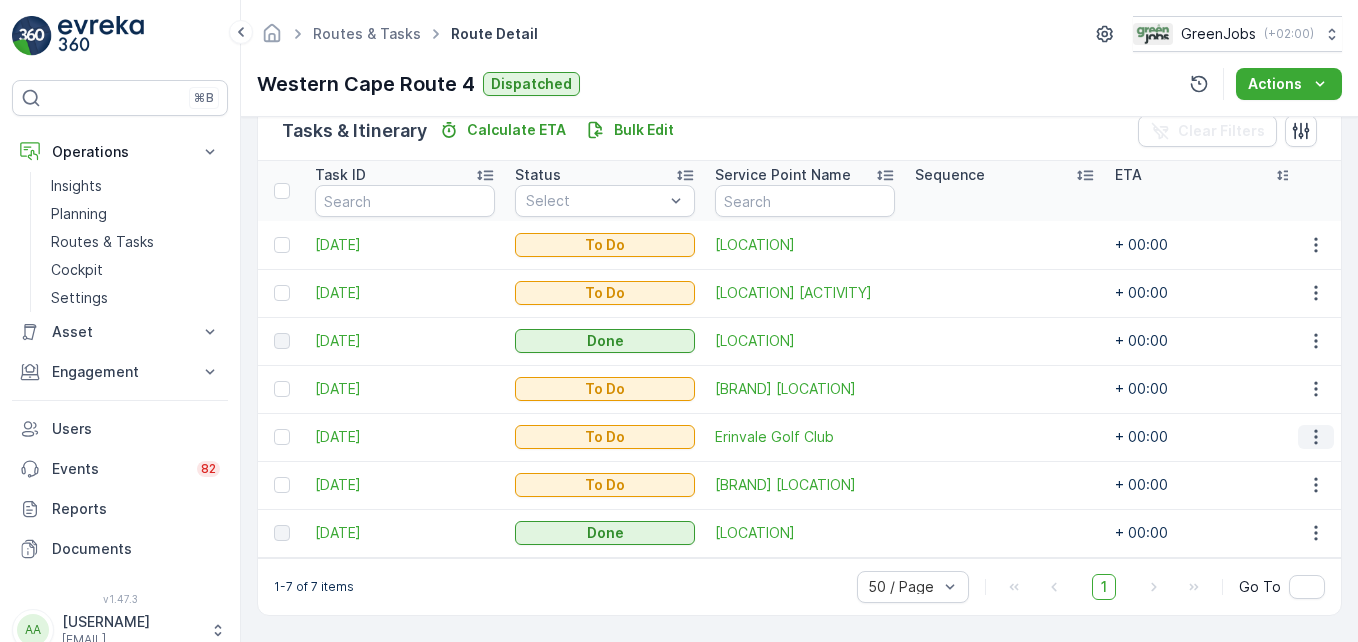 click 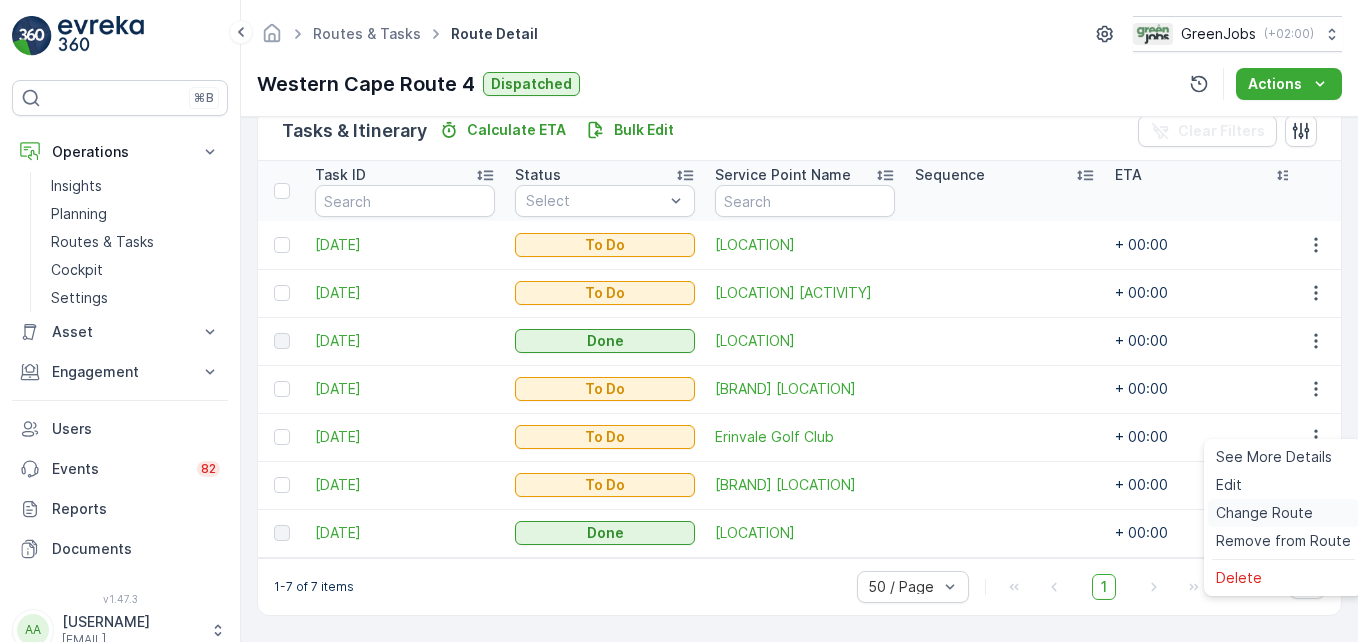 click on "Change Route" at bounding box center (1264, 513) 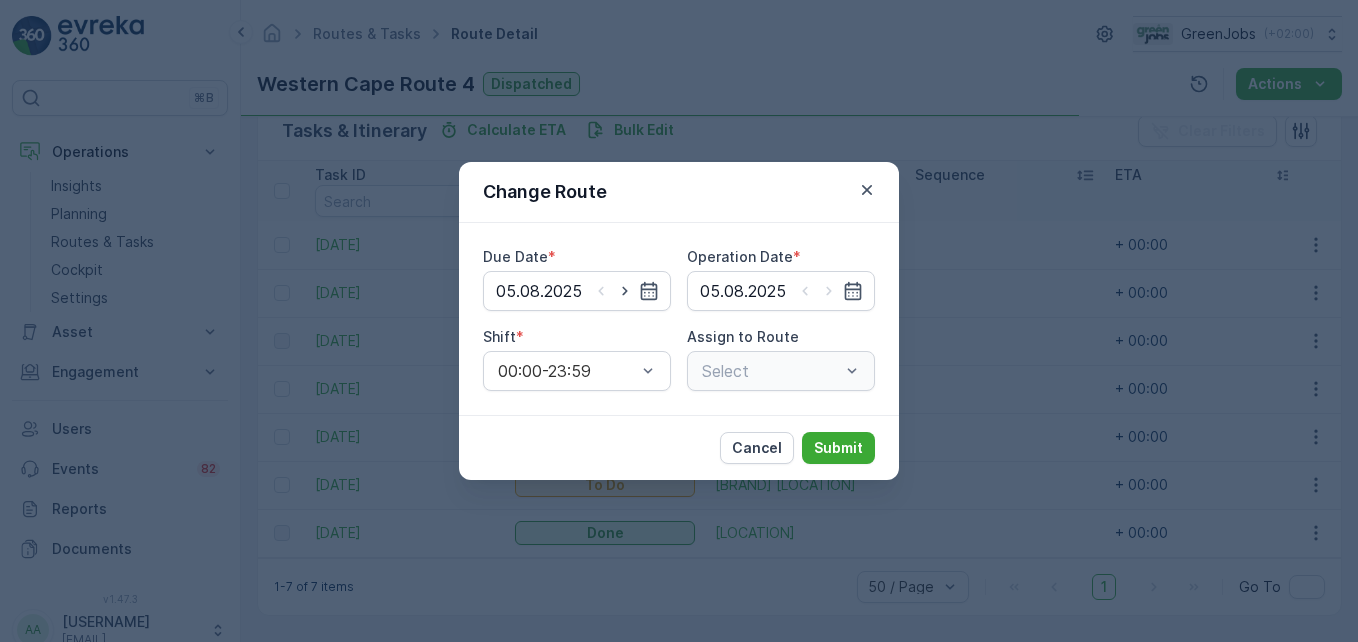 type on "05.08.2025" 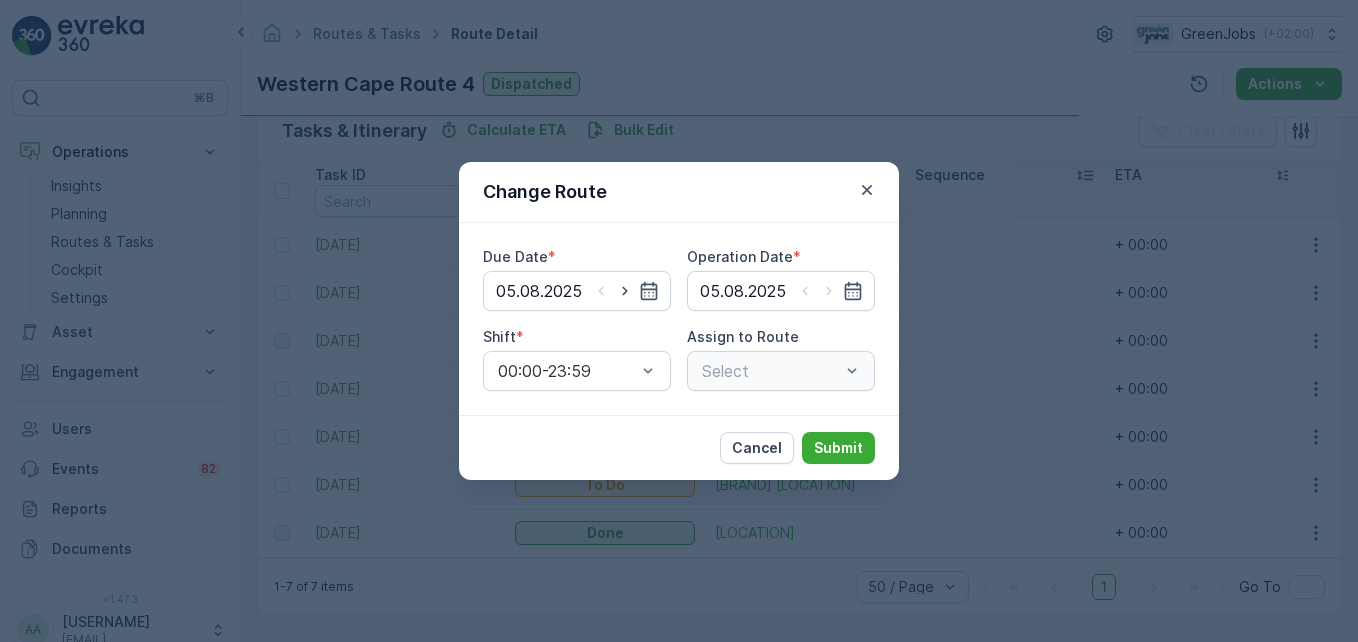 type on "05.08.2025" 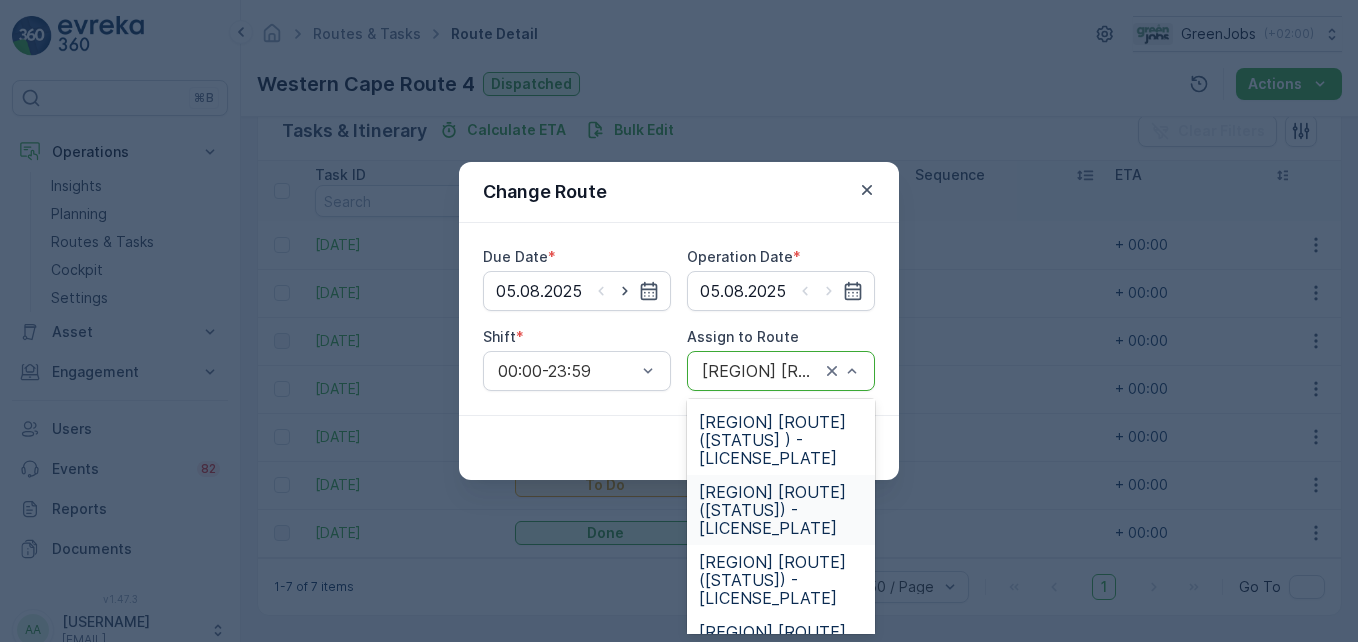 scroll, scrollTop: 356, scrollLeft: 0, axis: vertical 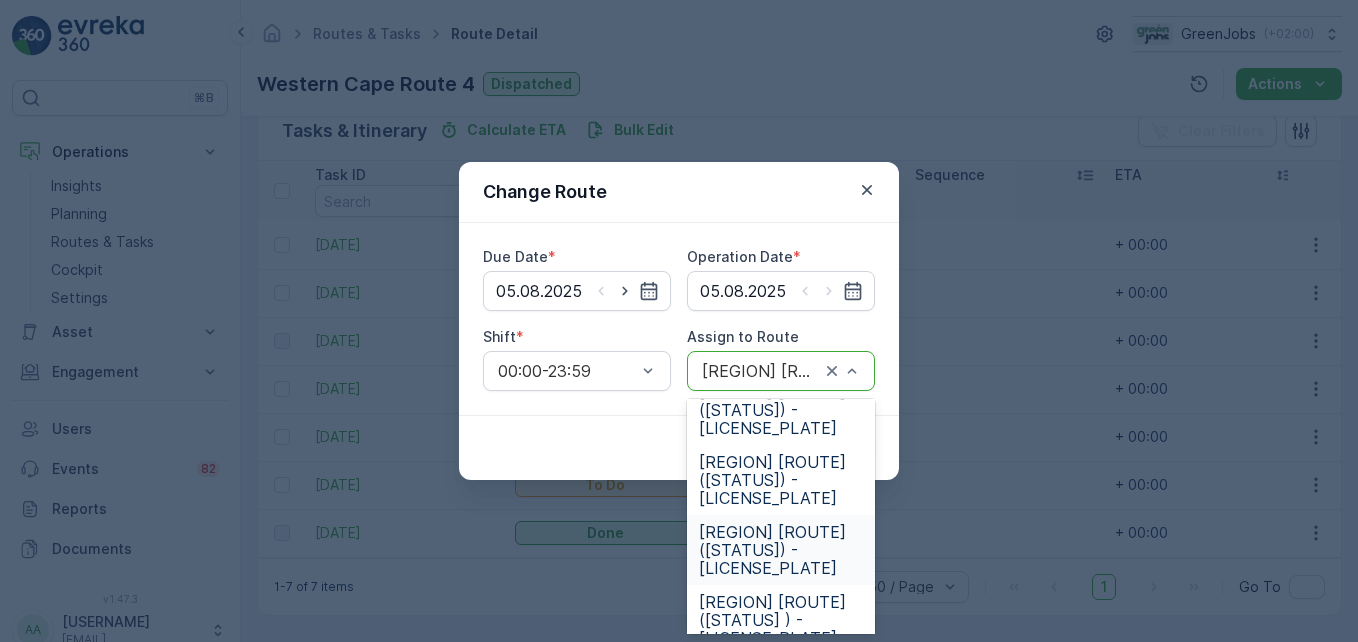 click on "[REGION] [ROUTE] ([STATUS]) - [LICENSE_PLATE]" at bounding box center (781, 550) 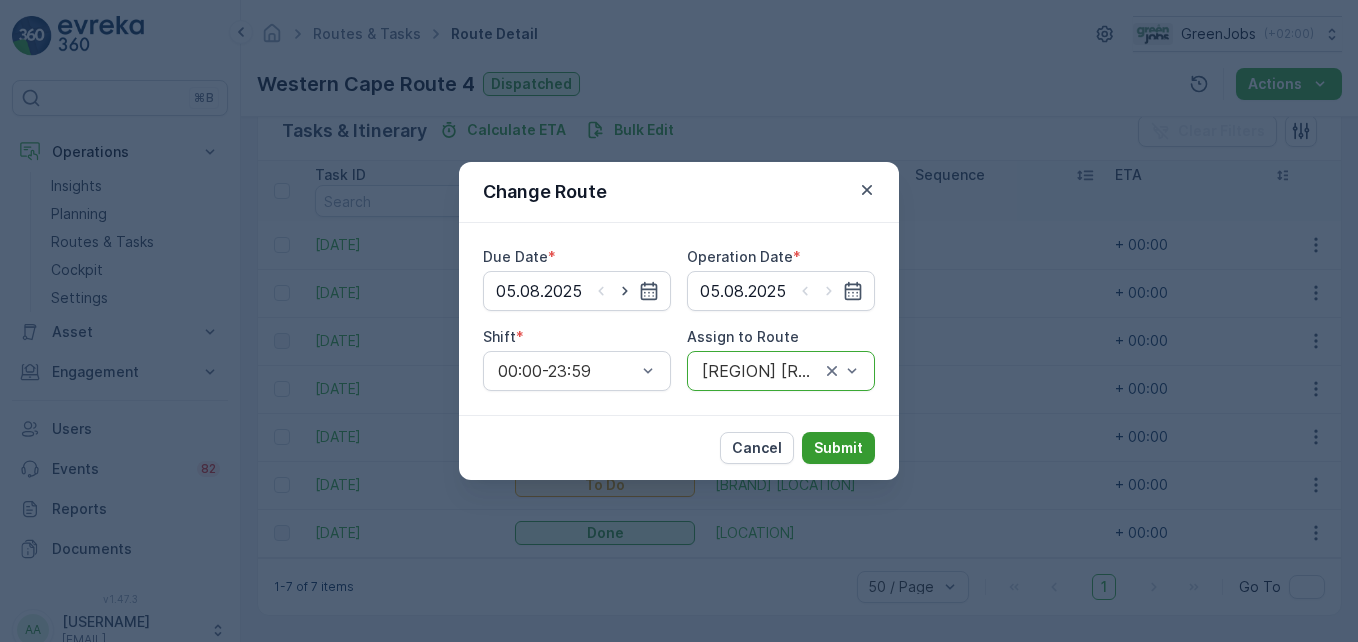 click on "Submit" at bounding box center (838, 448) 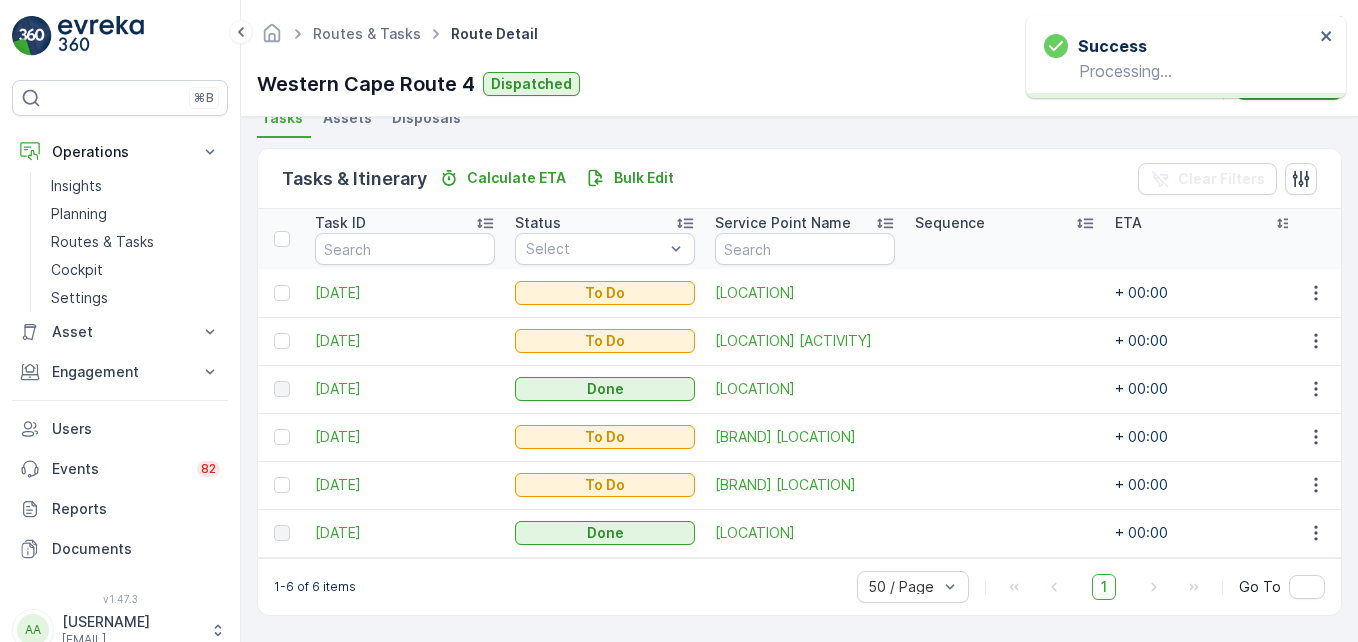 scroll, scrollTop: 463, scrollLeft: 0, axis: vertical 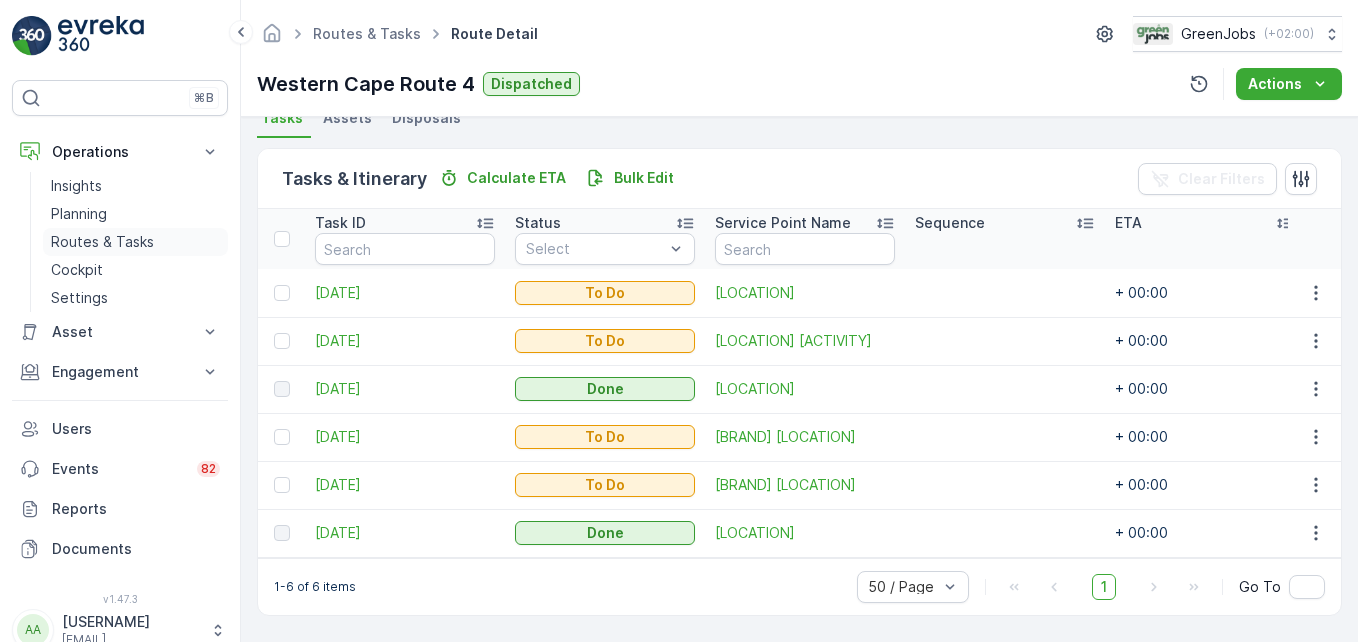 click on "Routes & Tasks" at bounding box center [135, 242] 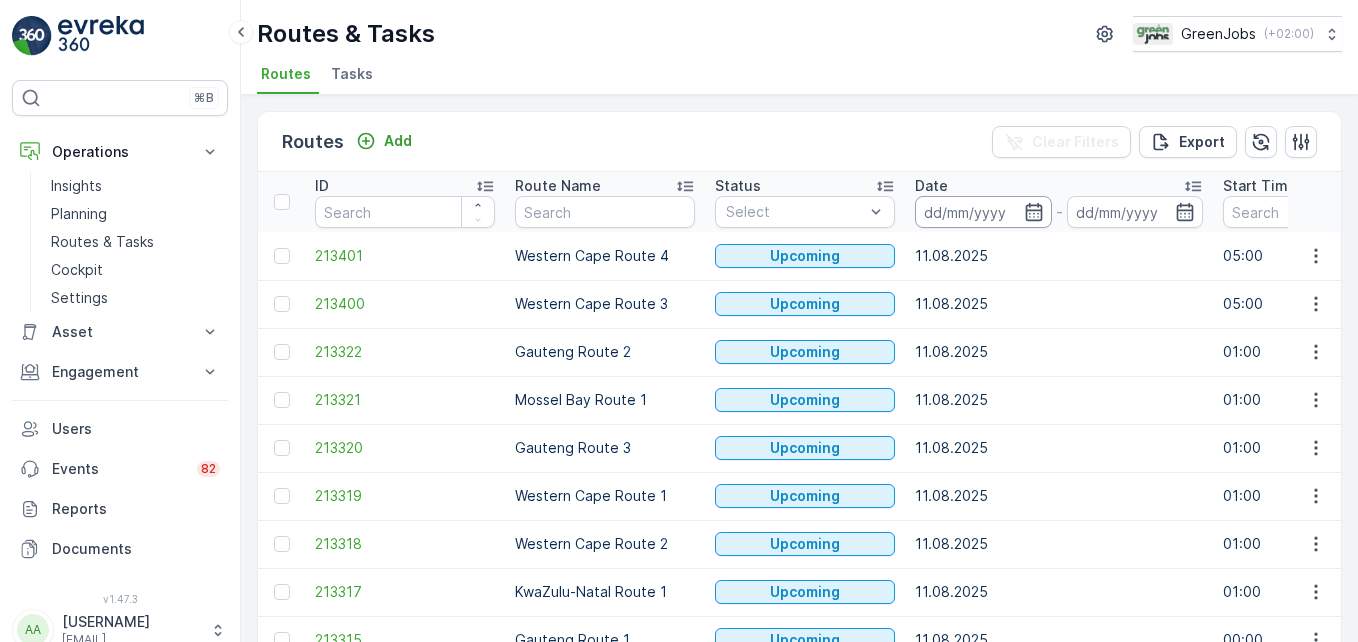 click at bounding box center [983, 212] 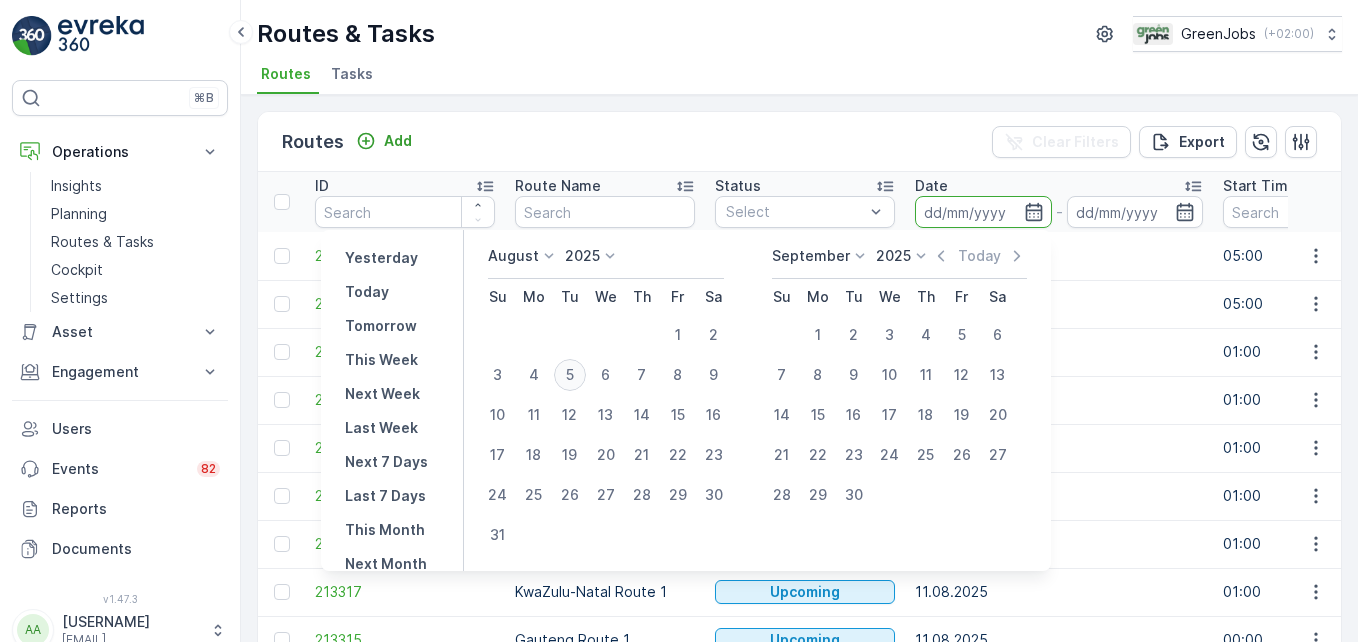 click on "5" at bounding box center (570, 375) 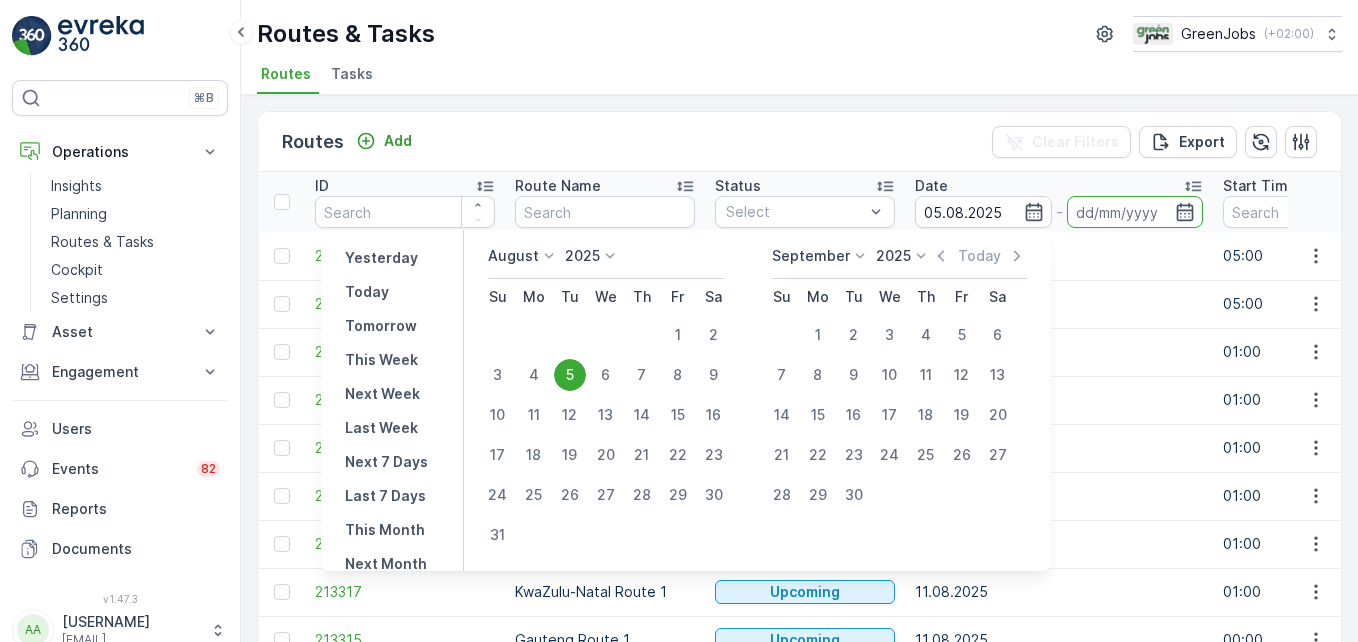 click on "5" at bounding box center (570, 375) 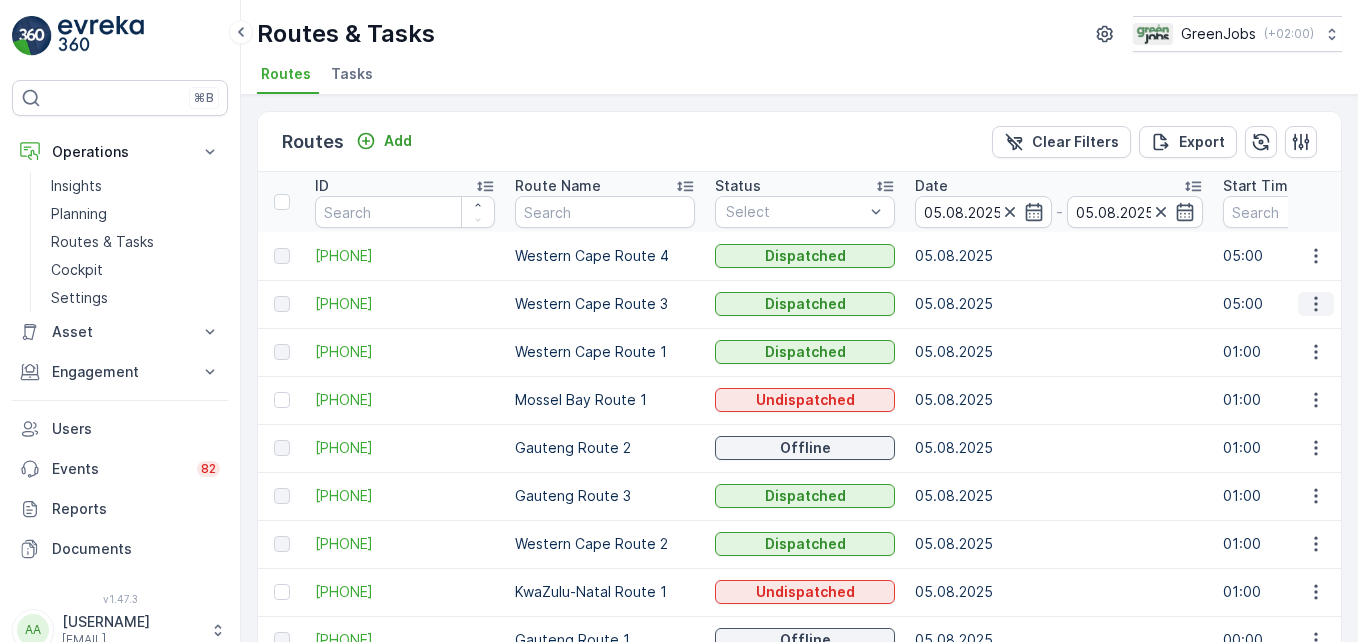 click 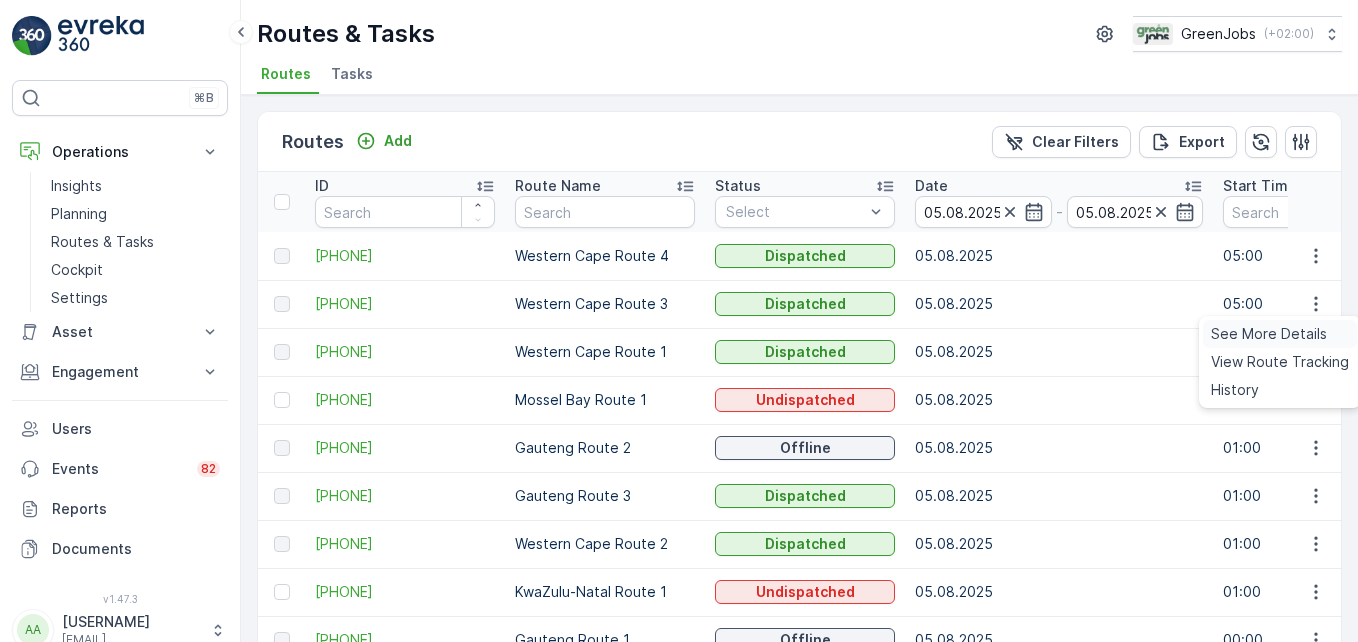 click on "See More Details" at bounding box center (1269, 334) 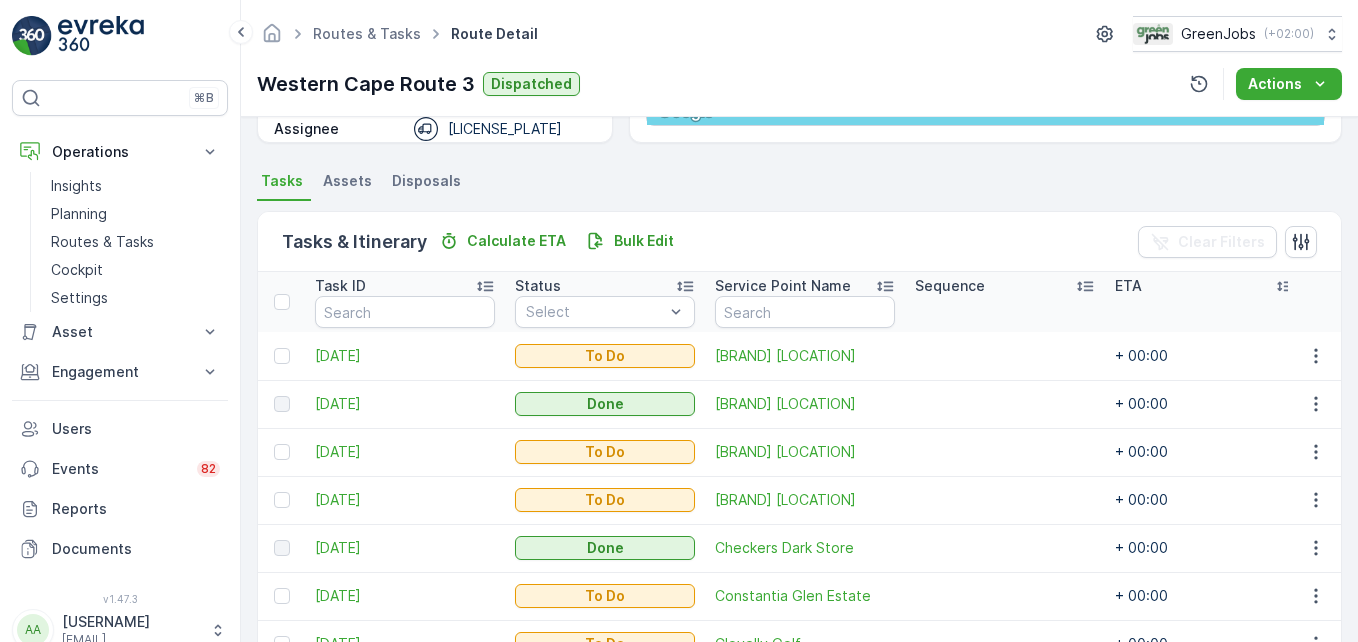 scroll, scrollTop: 512, scrollLeft: 0, axis: vertical 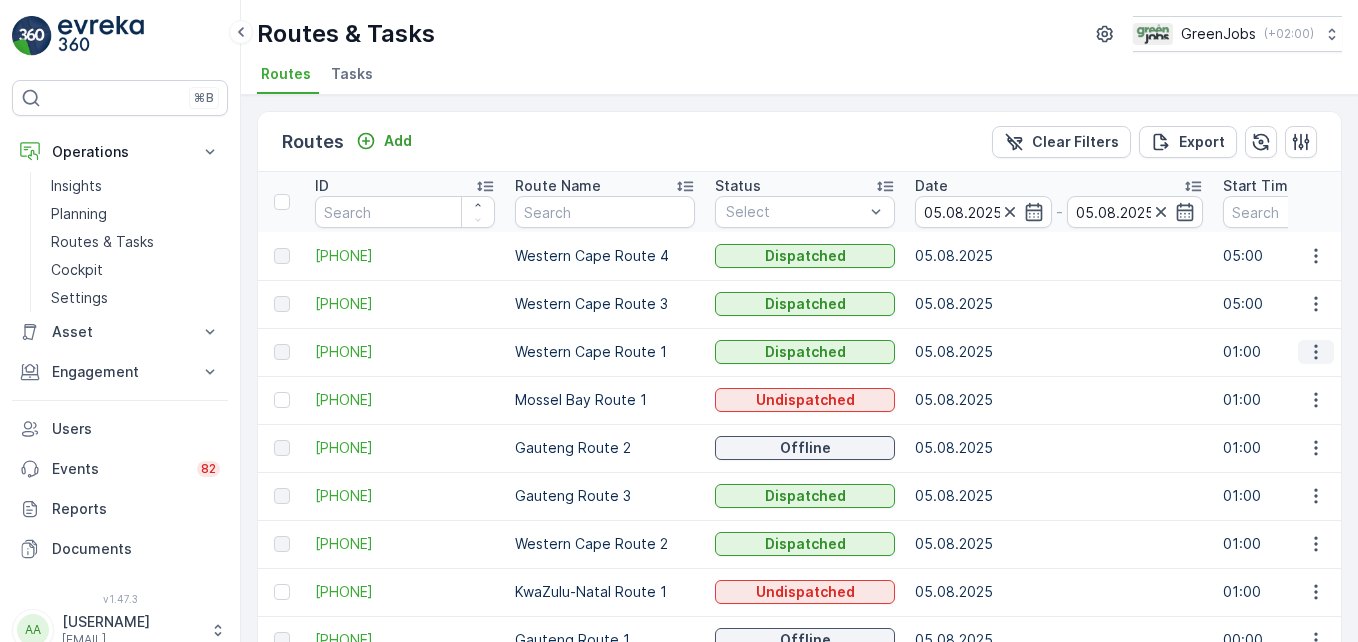 click 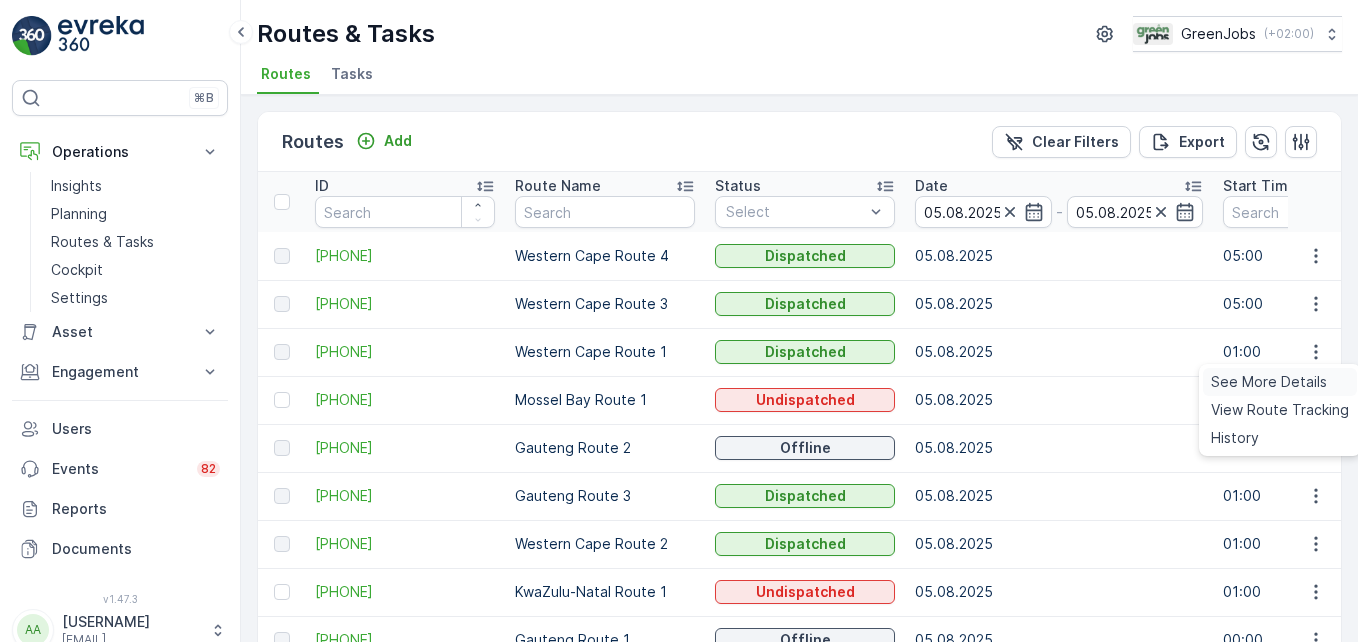click on "See More Details" at bounding box center (1269, 382) 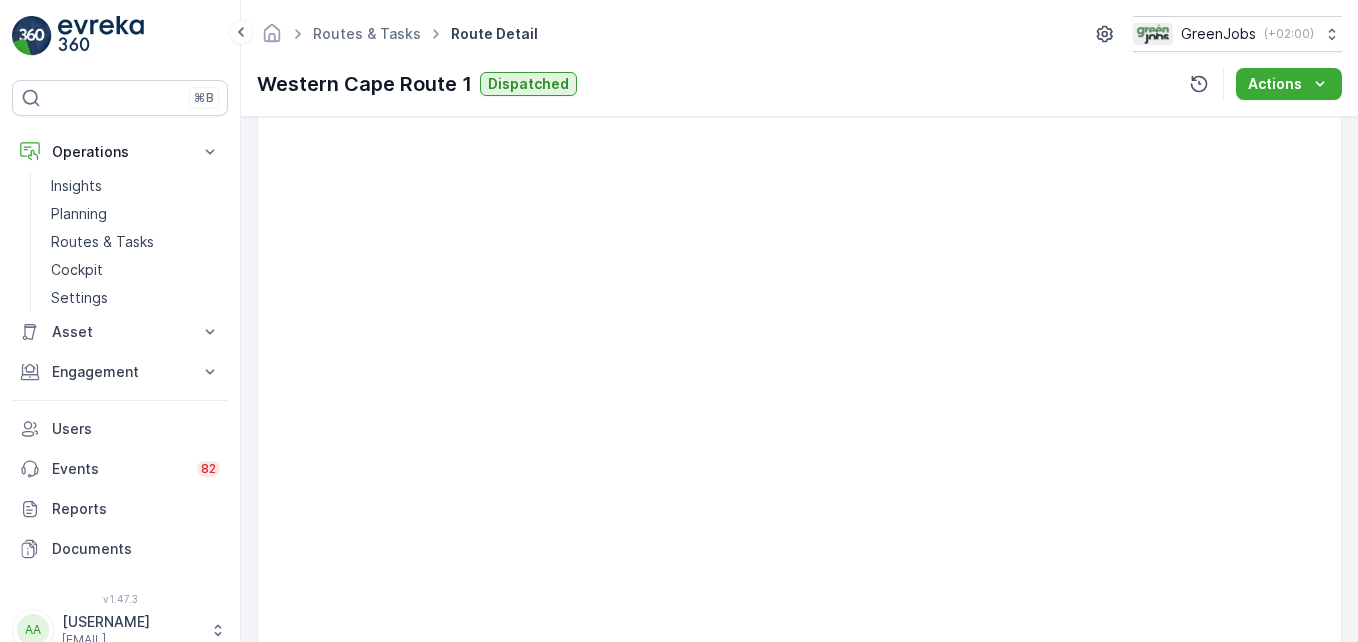 scroll, scrollTop: 607, scrollLeft: 0, axis: vertical 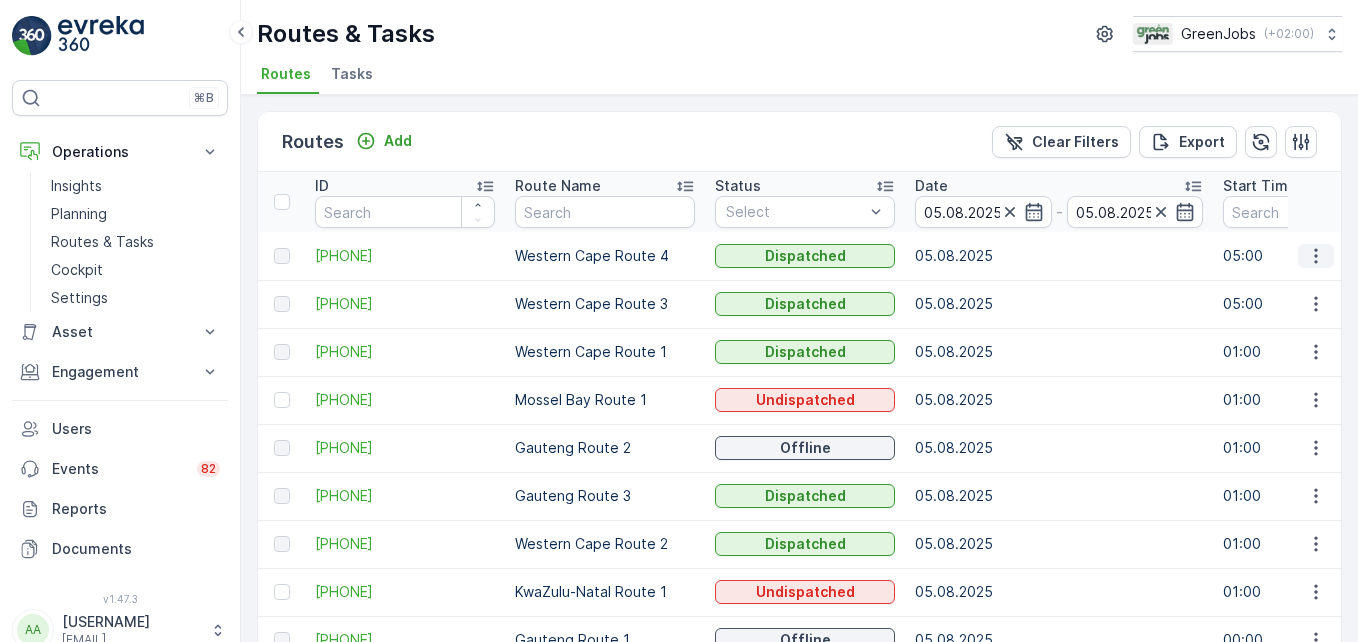 click 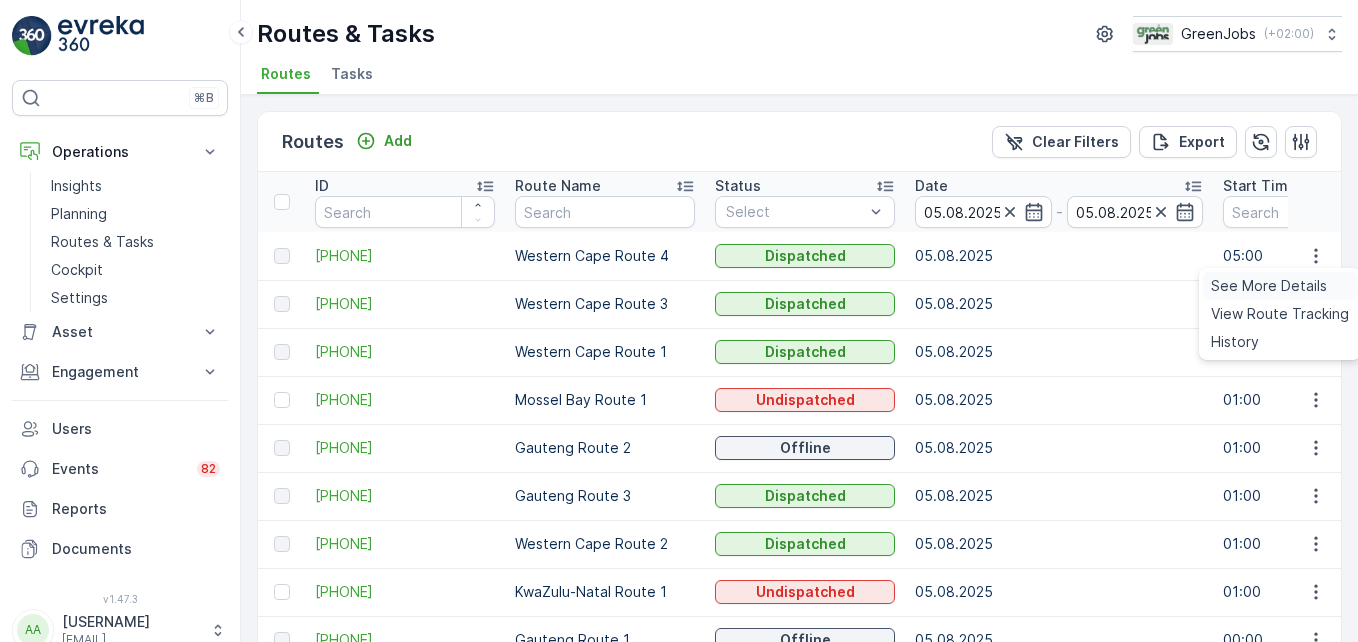 click on "See More Details" at bounding box center [1269, 286] 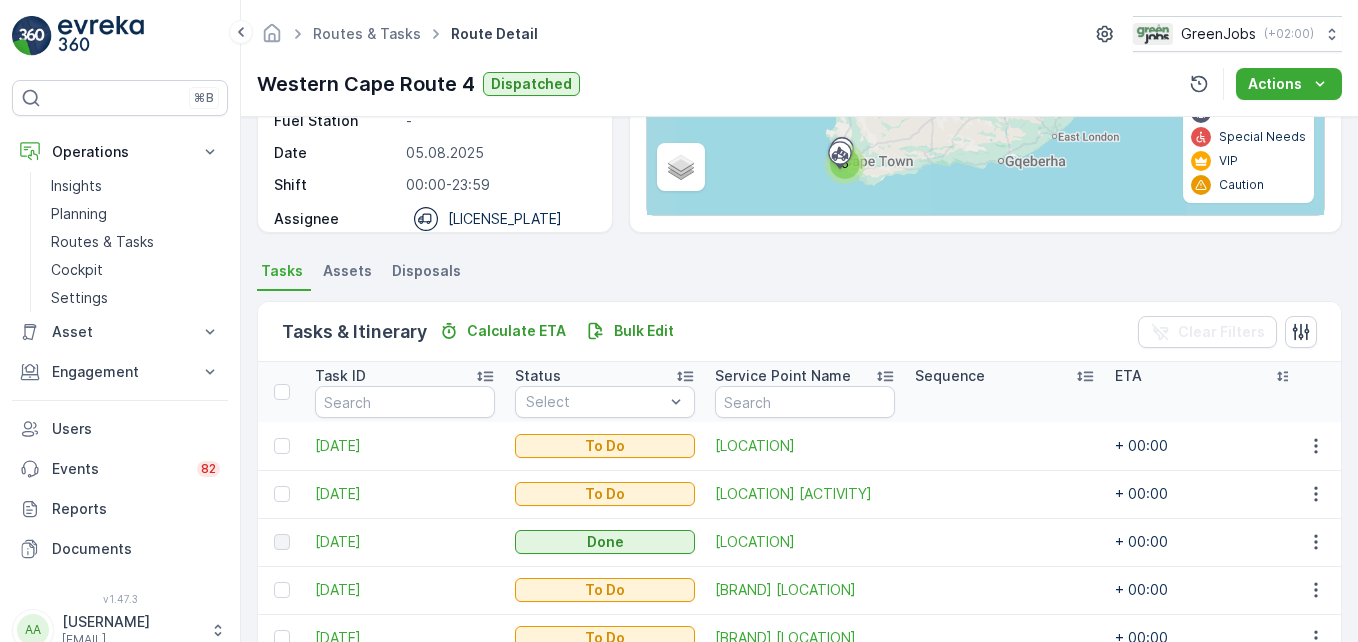 scroll, scrollTop: 400, scrollLeft: 0, axis: vertical 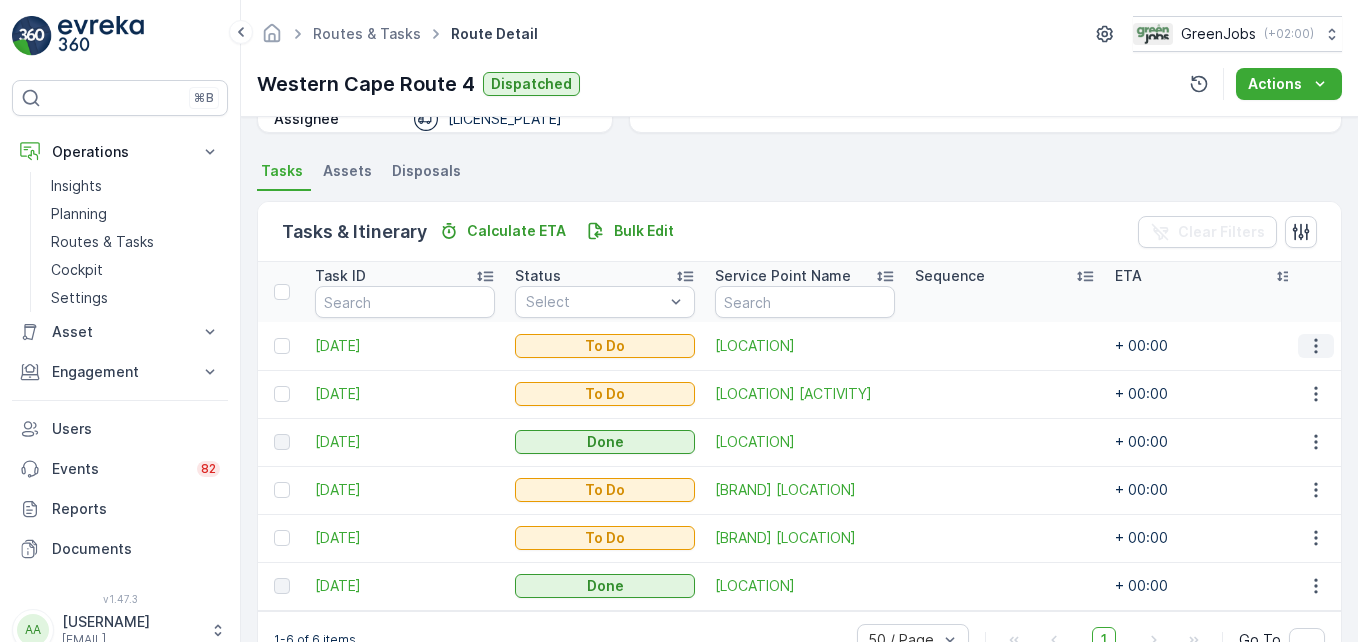 click 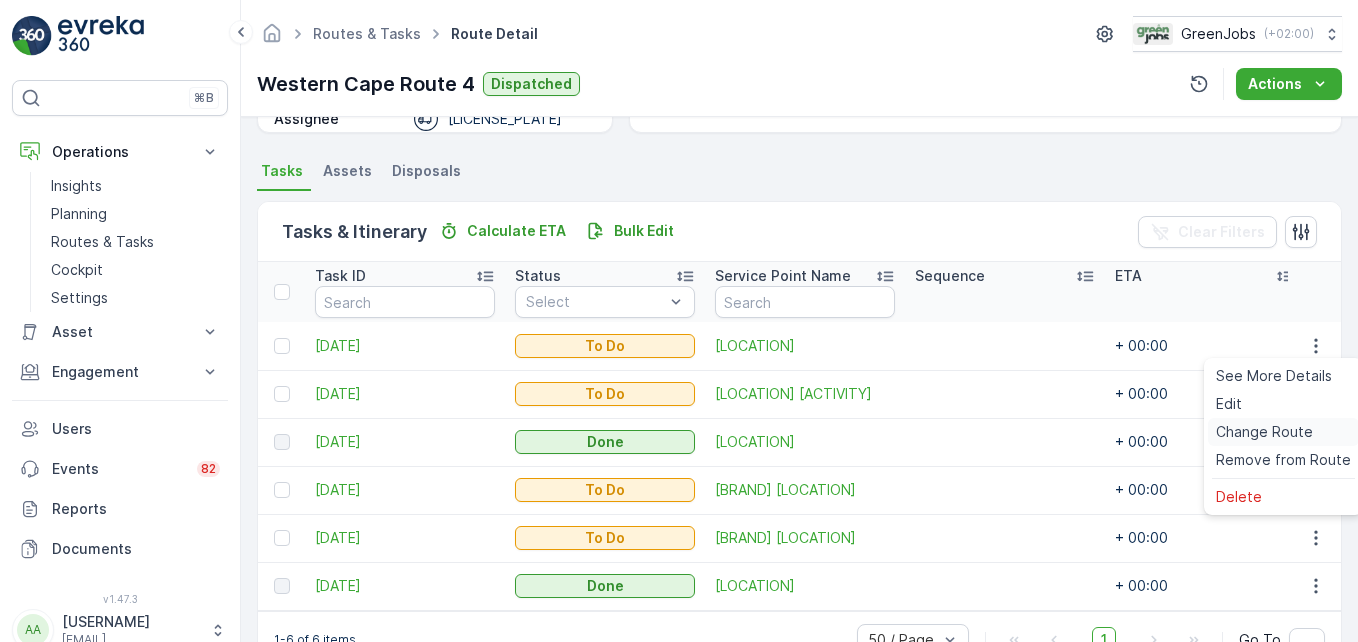 click on "Change Route" at bounding box center (1264, 432) 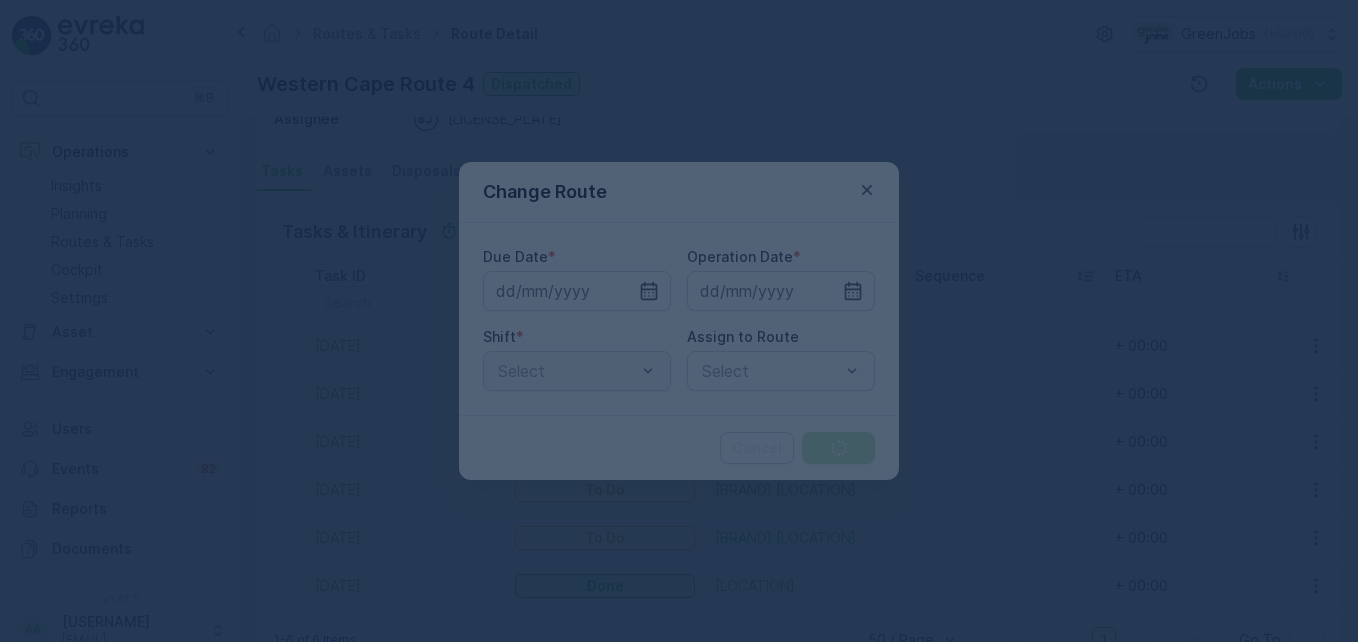 type on "05.08.2025" 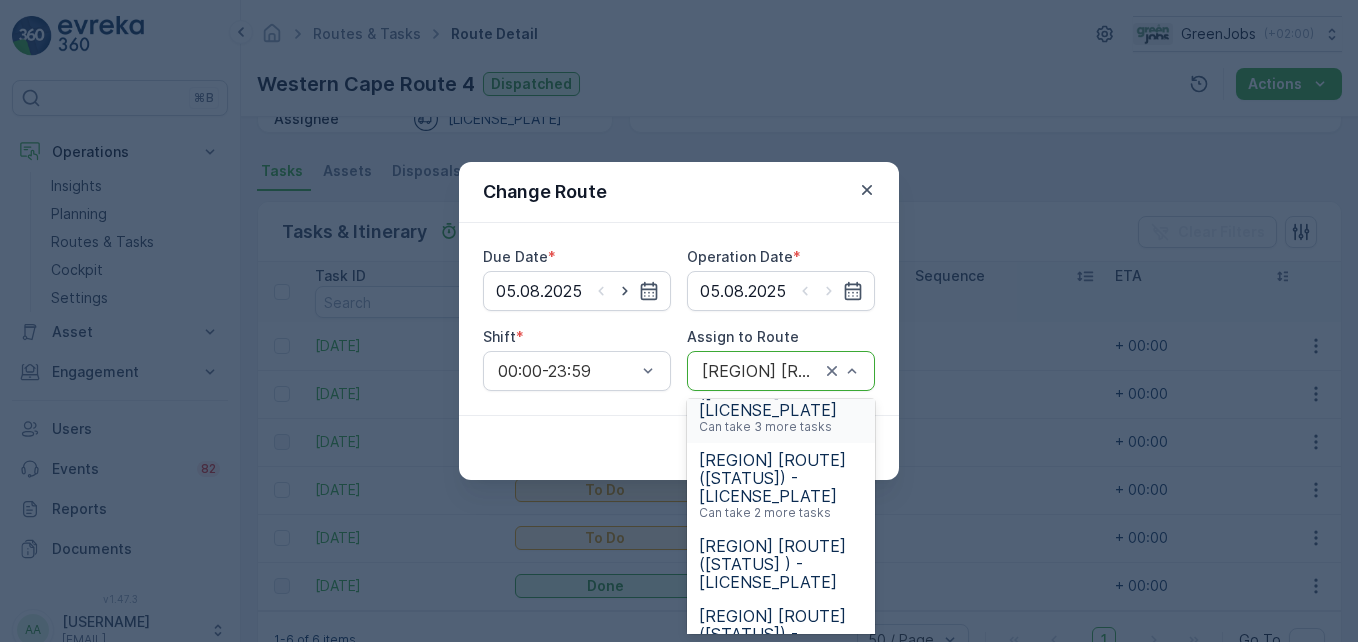 scroll, scrollTop: 400, scrollLeft: 0, axis: vertical 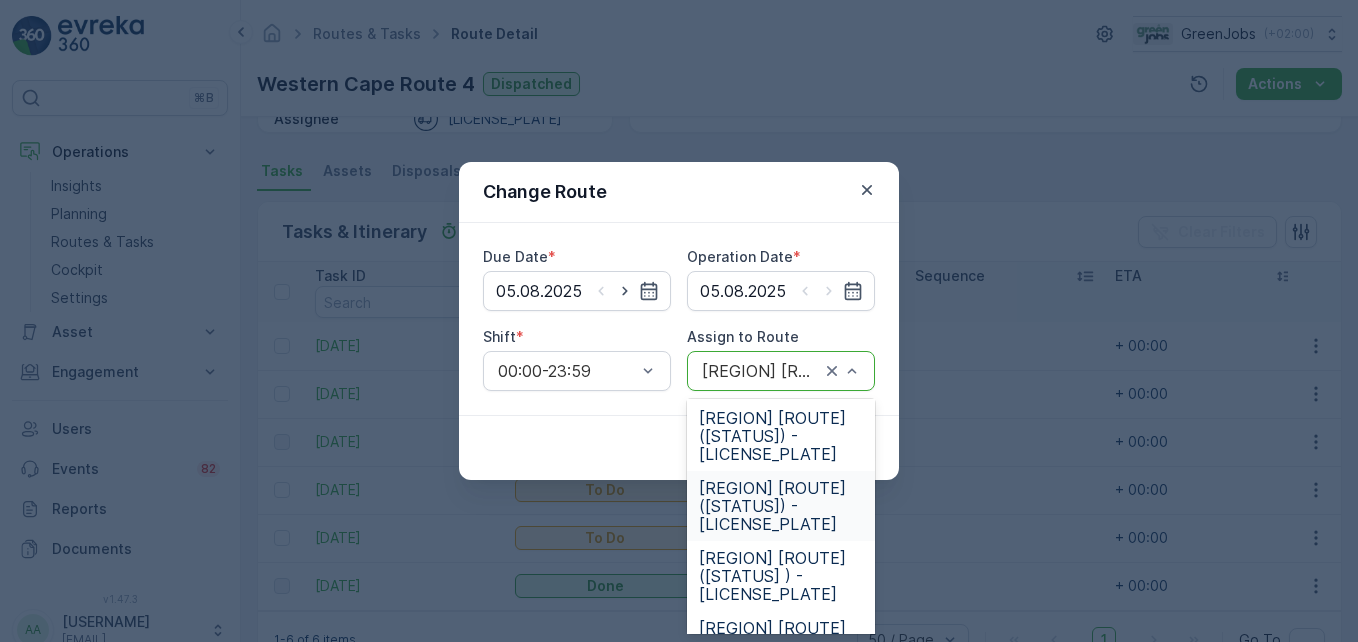 click on "[REGION] [ROUTE] ([STATUS]) - [LICENSE_PLATE]" at bounding box center [781, 506] 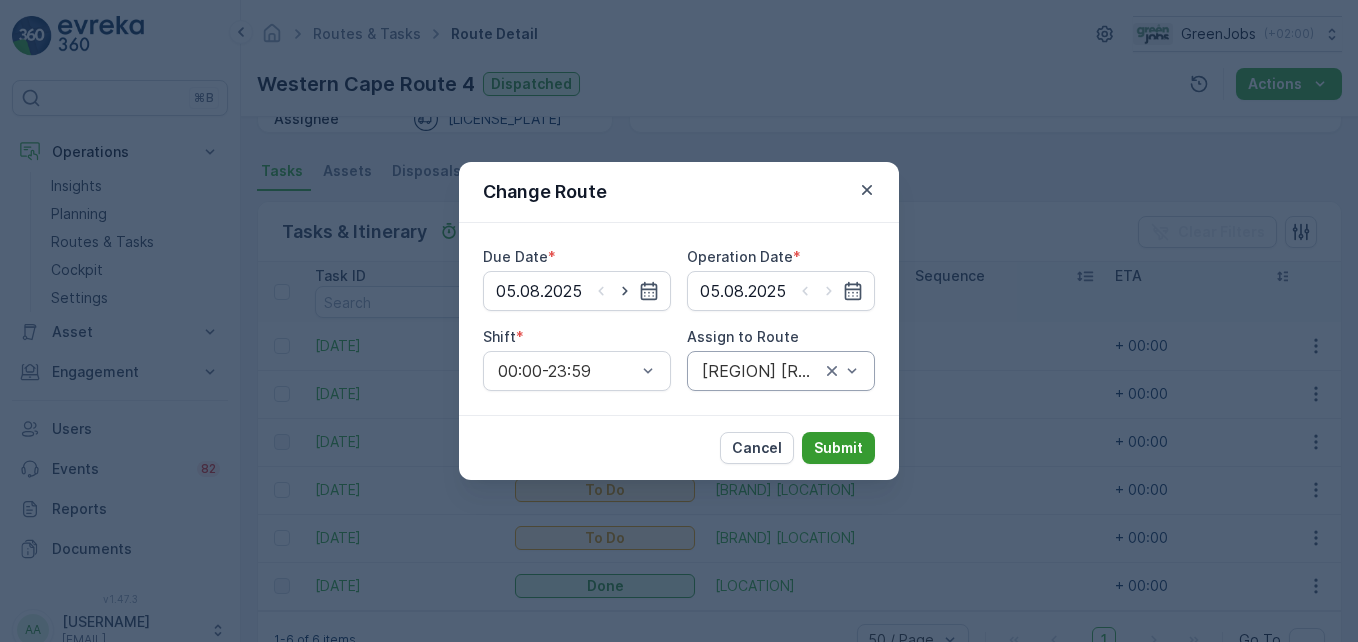 click on "Submit" at bounding box center [838, 448] 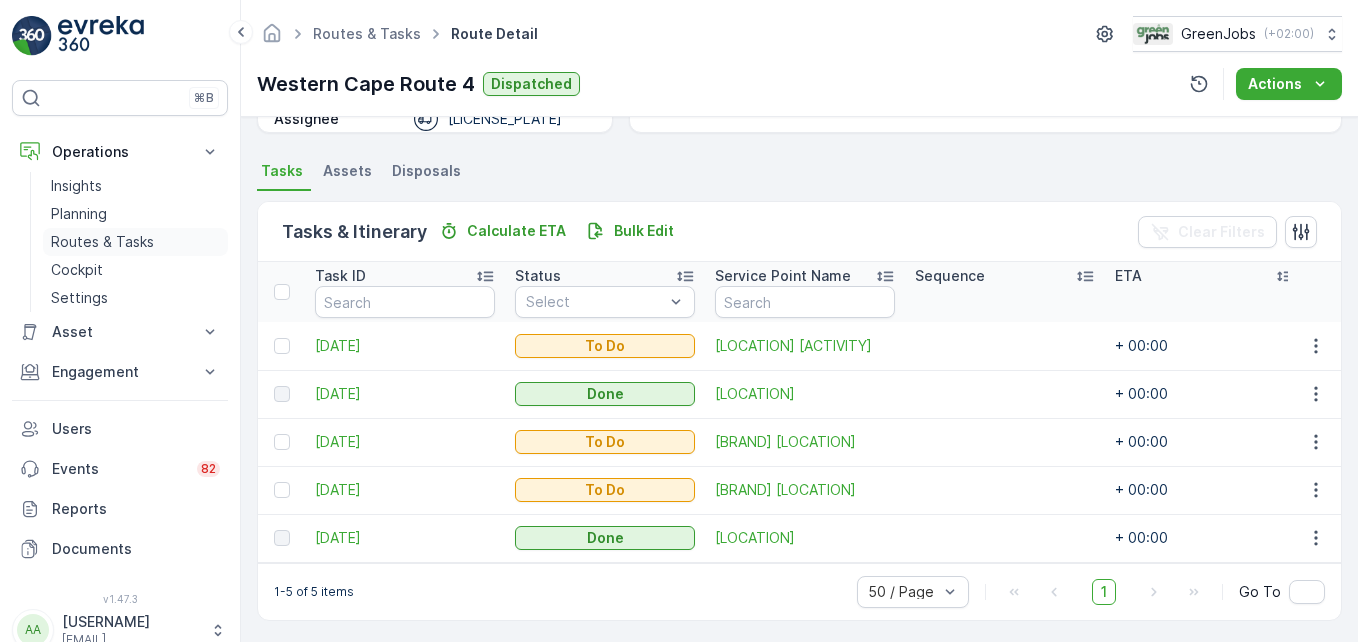click on "Routes & Tasks" at bounding box center (102, 242) 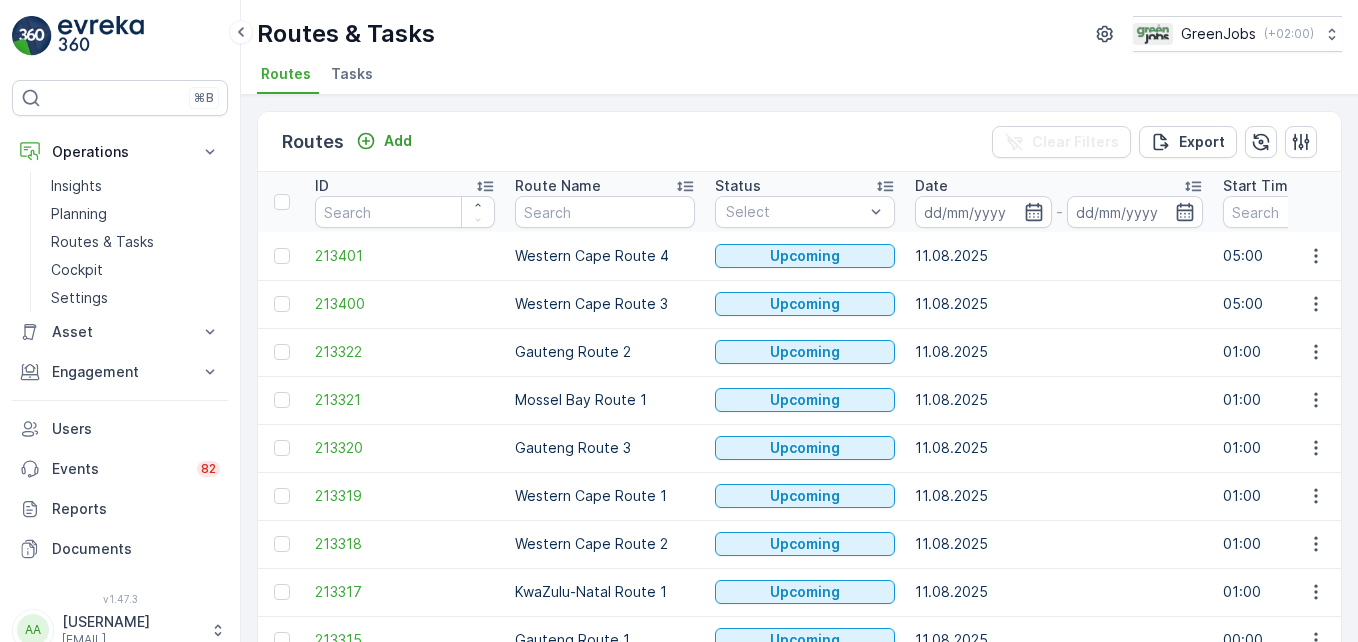 click on "Routes Add Clear Filters Export ID Route Name Status Select Date - Start Time End Time Operation Select Performance Shift Select Assignee Select Route Plan Regions Select Geomaps Select Crew Member(s) Select Start Location Select End Location Select Disposal Location Select Fuel Station Select [PHONE] [REGION] [ROUTE] Upcoming [DATE] [TIME] [TIME] Bin Collection [DATE] [TIME]-[TIME] [LICENSE_PLATE] [REGION] [ROUTE] [REGION] - Depot [LOCATION] Depot [LOCATION] [LOCATION] [LOCATION] [PHONE] [REGION] [ROUTE] Upcoming [DATE] [TIME] [TIME] Bin Collection [DATE] [NUMBER] [NUMBER] [TIME]-[TIME] [LICENSE_PLATE] [REGION] [ROUTE] [REGION] - Depot [LOCATION] Depot [LOCATION] [LOCATION] [LOCATION] [ID] [REGION] [ROUTE] Upcoming [DATE] [TIME] [TIME] Bin Collection [DATE] [NUMBER] [NUMBER] [TIME]-[TIME] [LICENSE_PLATE] [REGION] [ROUTE] [REGION] - Truck Yard [LOCATION] Truck Yard [LOCATION] [LOCATION] [LOCATION] [ID] [REGION] [ROUTE] Upcoming [DATE] [TIME] [TIME] Bin Collection [DATE] [NUMBER] [NUMBER] [TIME]-[TIME] [LICENSE_PLATE] [REGION] [ROUTE] [REGION] - [LOCATION] Yard [LOCATION] Yard [ID] Upcoming - -" at bounding box center [799, 1401] 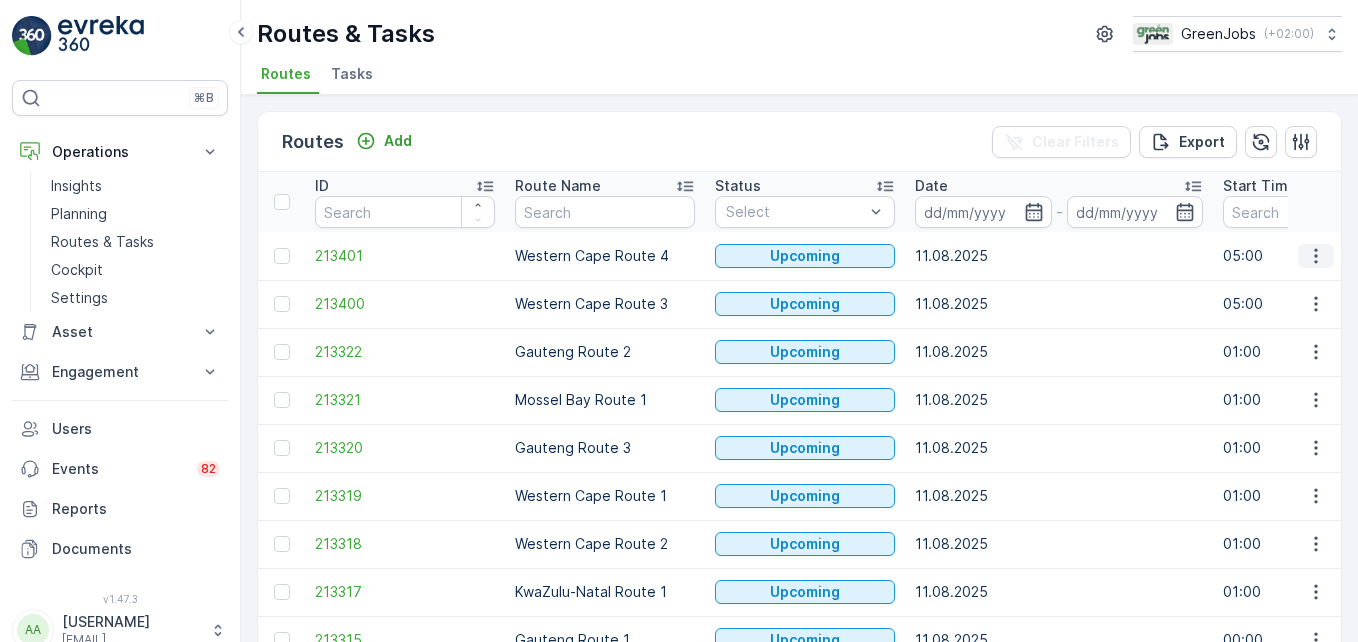 click 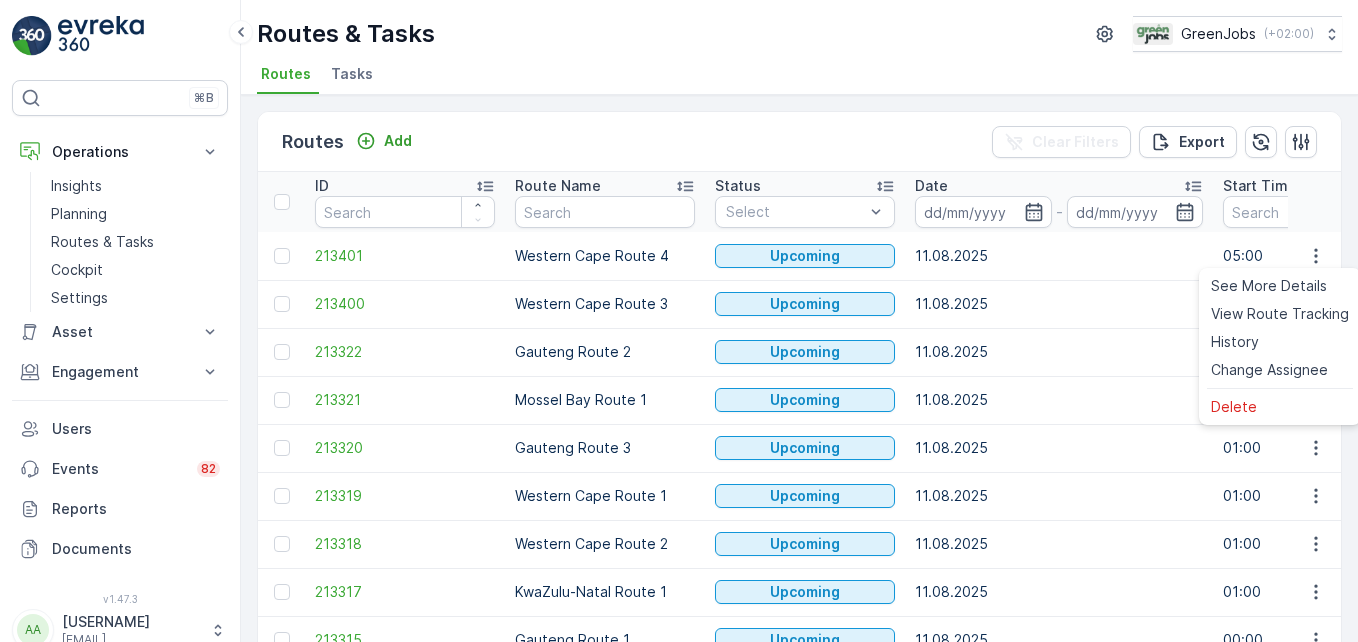 click on "11.08.2025" at bounding box center [1059, 448] 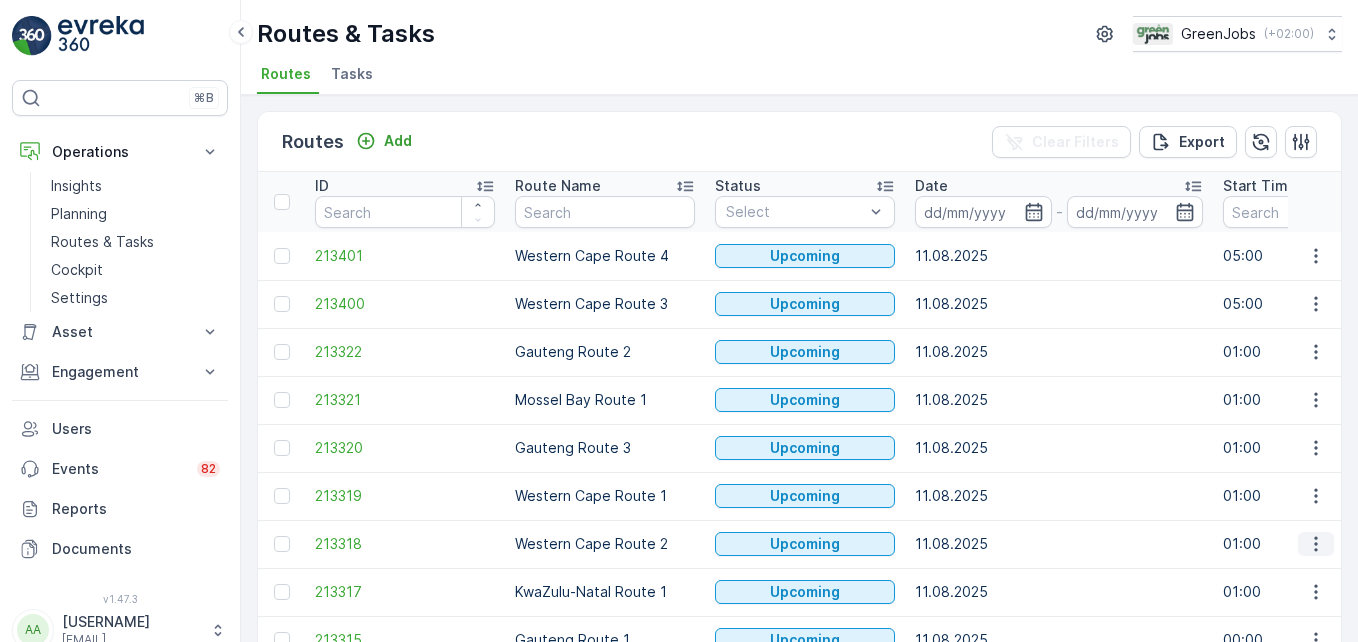 click 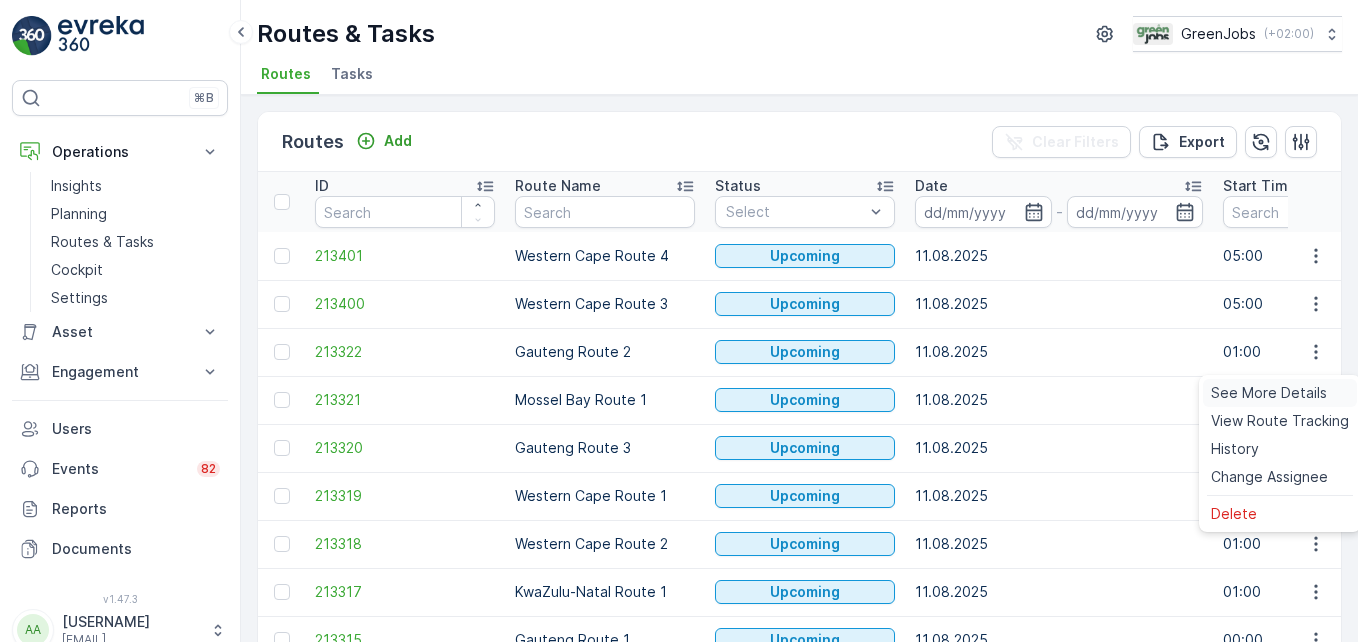 click on "See More Details" at bounding box center (1269, 393) 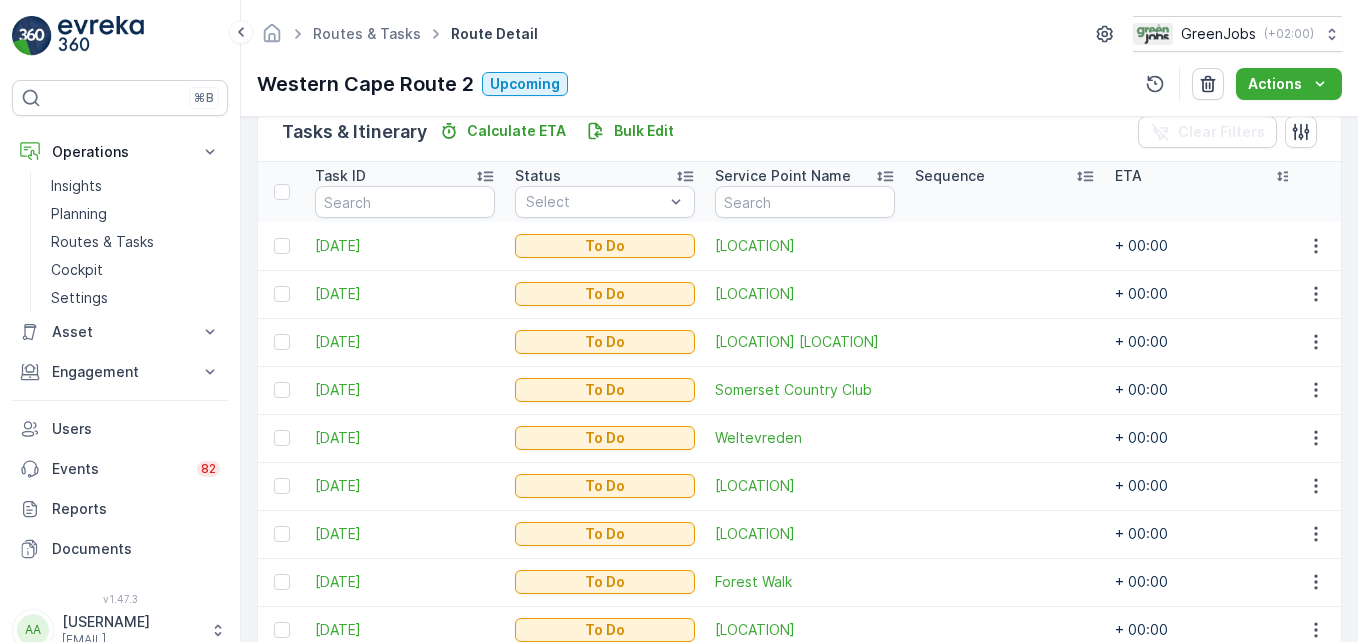 scroll, scrollTop: 600, scrollLeft: 0, axis: vertical 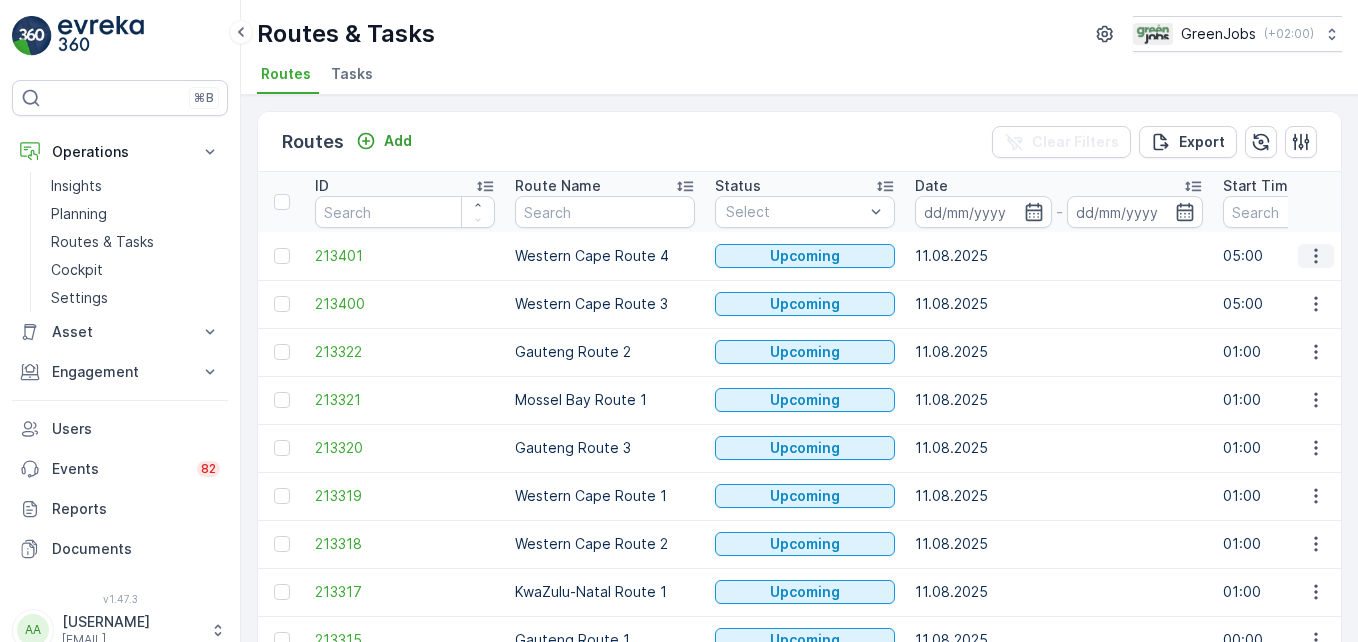 click 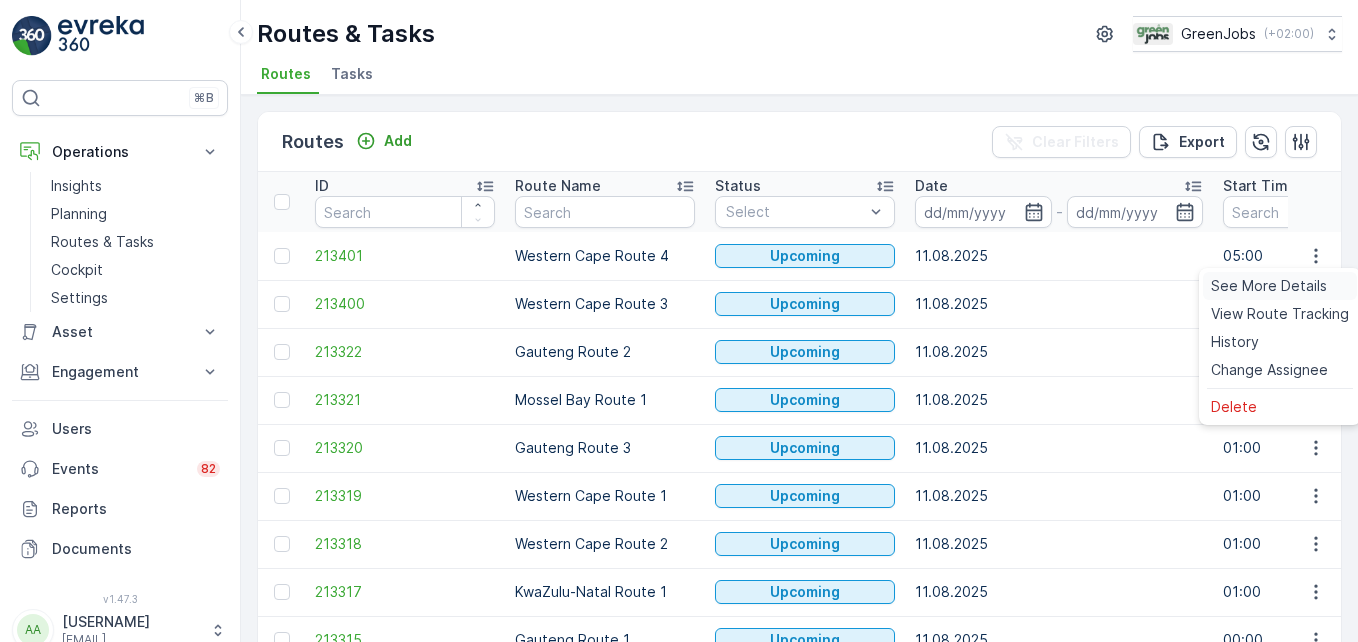 click on "See More Details" at bounding box center (1269, 286) 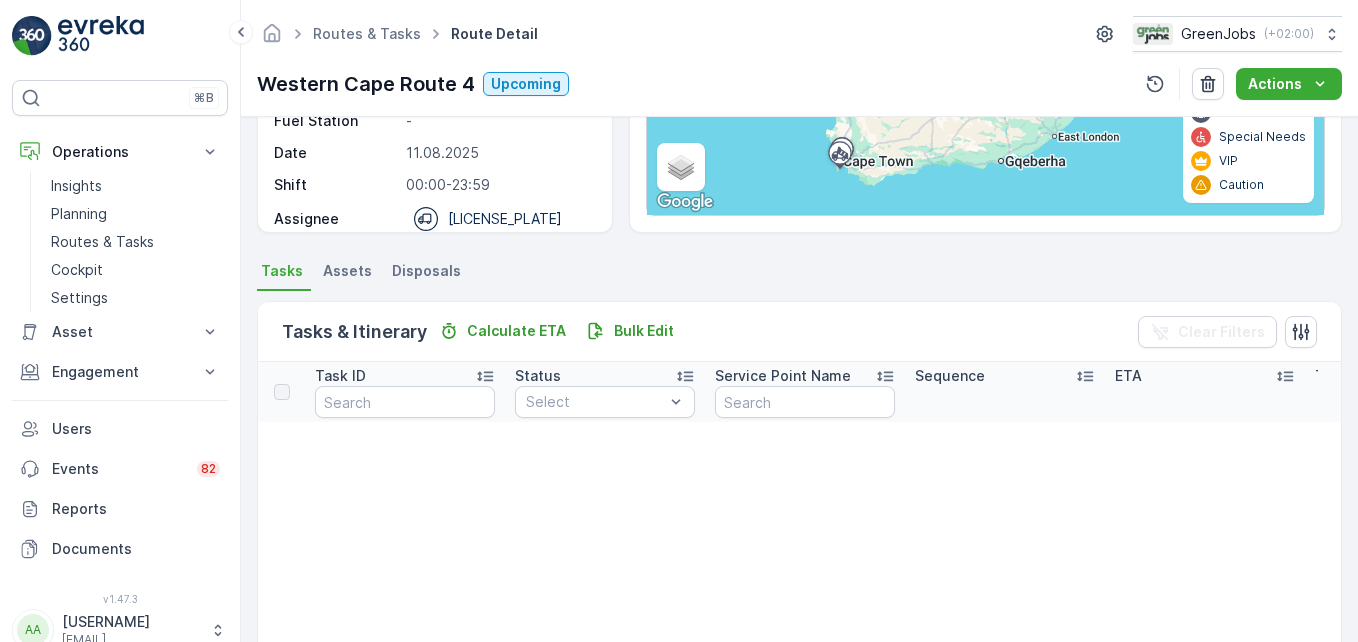 scroll, scrollTop: 0, scrollLeft: 0, axis: both 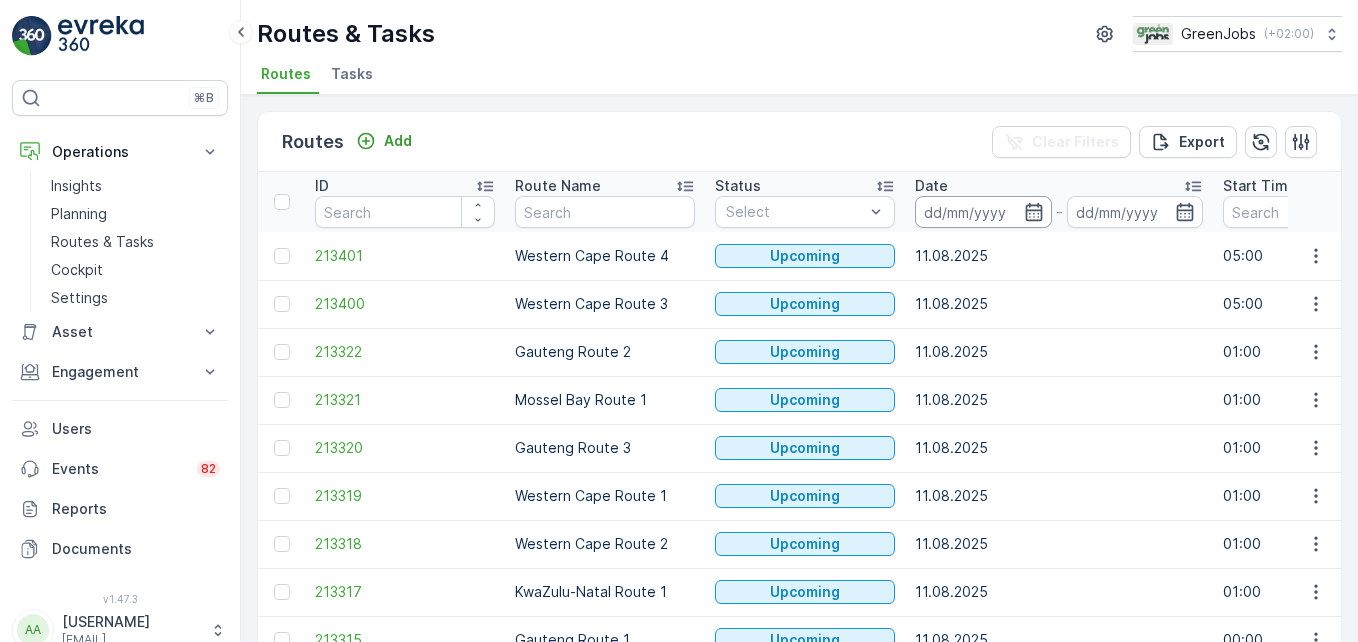 click at bounding box center (983, 212) 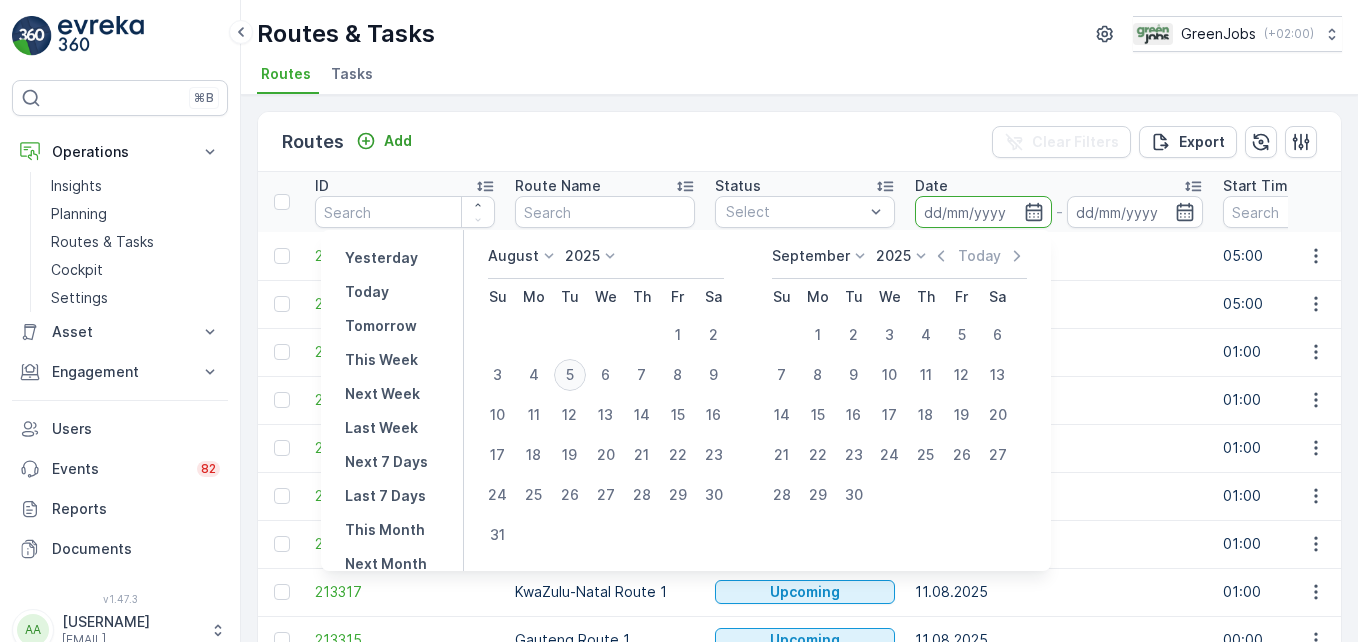click on "5" at bounding box center (570, 375) 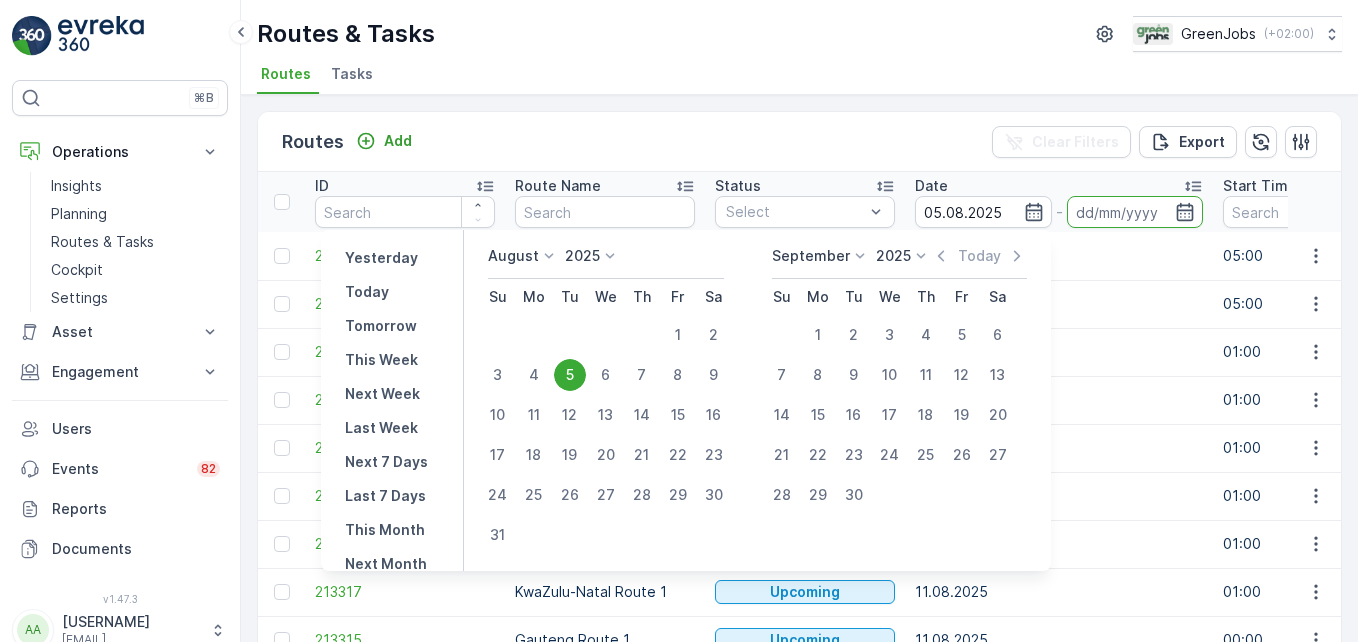 click on "5" at bounding box center [570, 375] 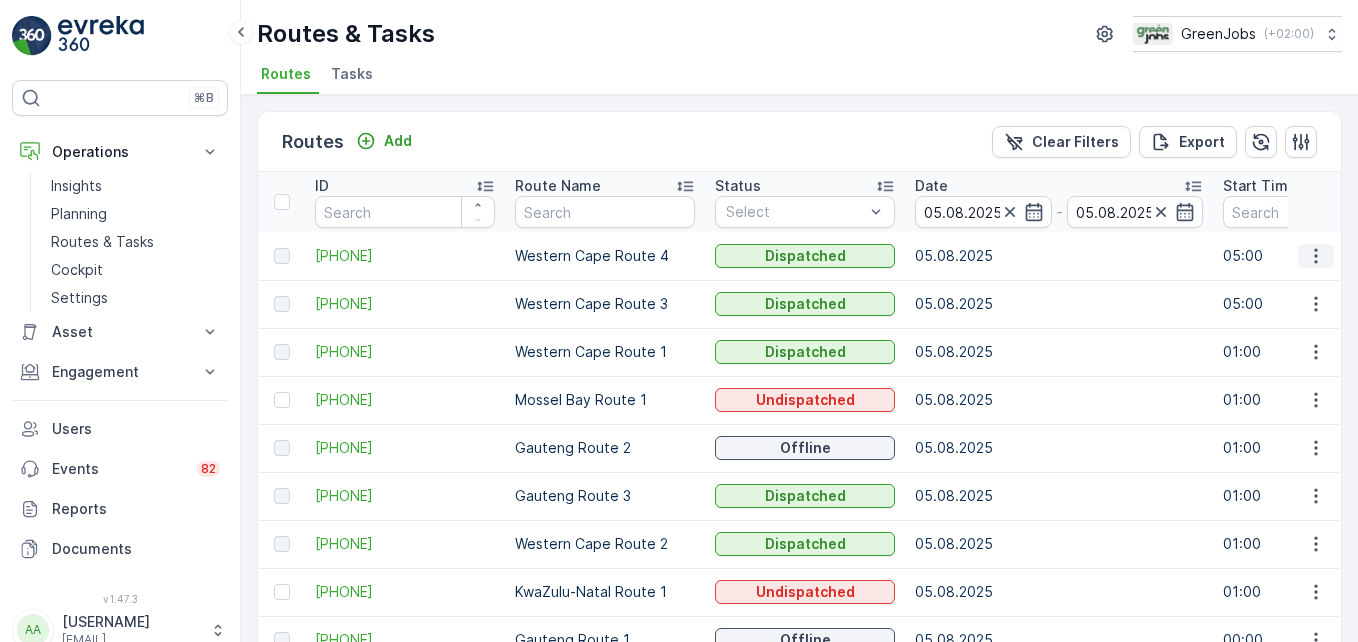 click 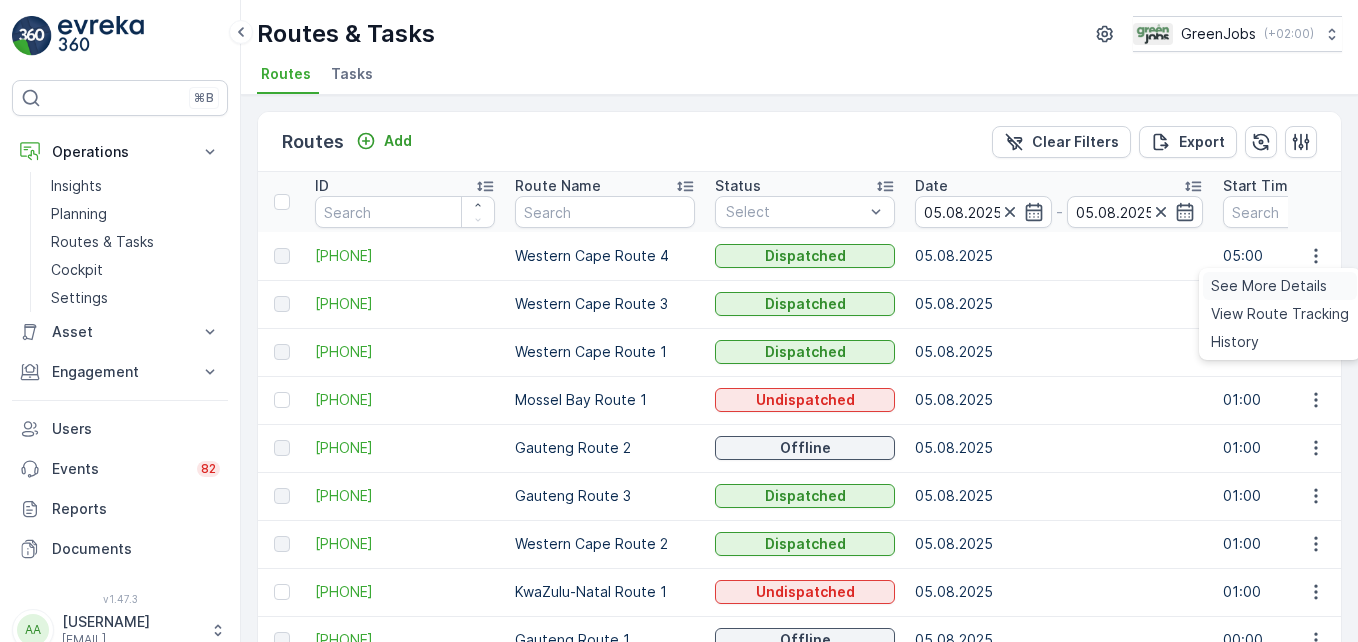 click on "See More Details" at bounding box center (1269, 286) 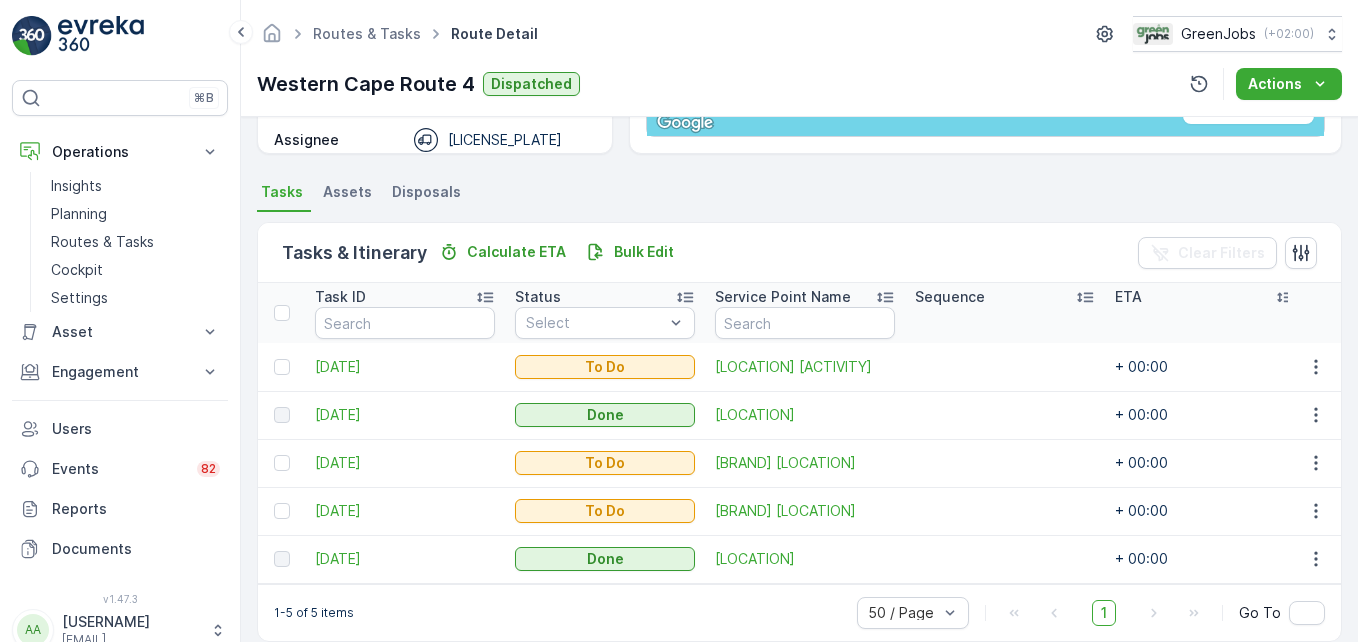 scroll, scrollTop: 415, scrollLeft: 0, axis: vertical 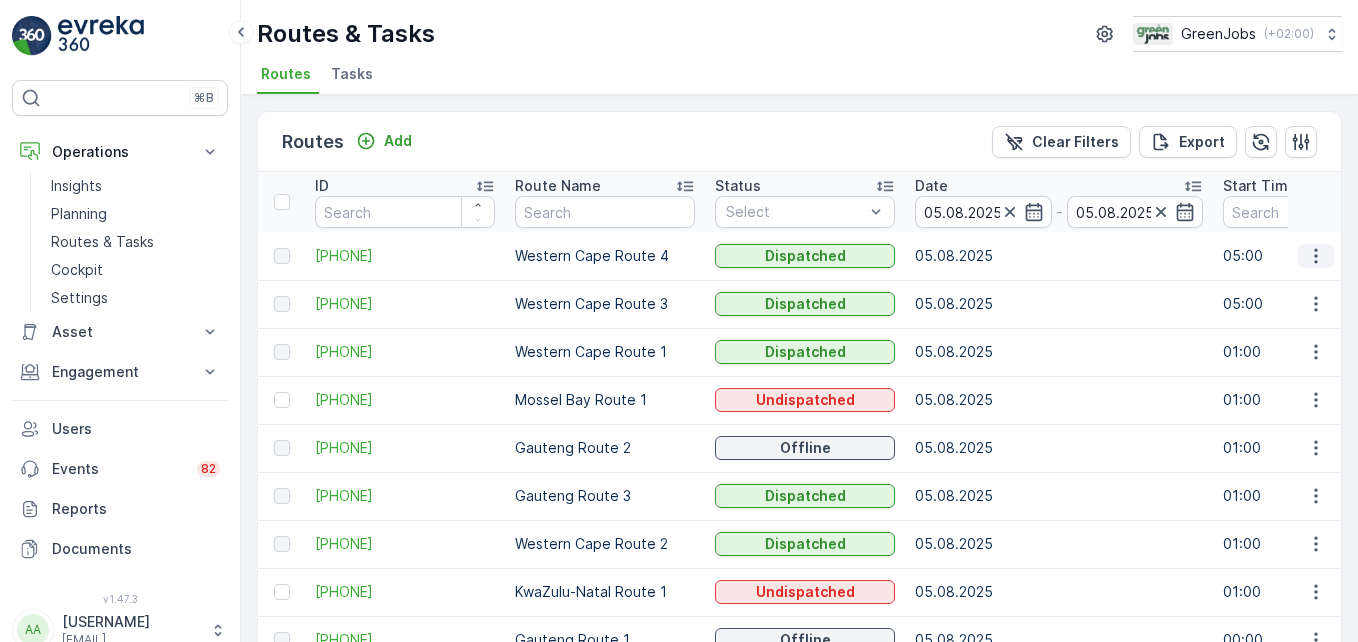 click 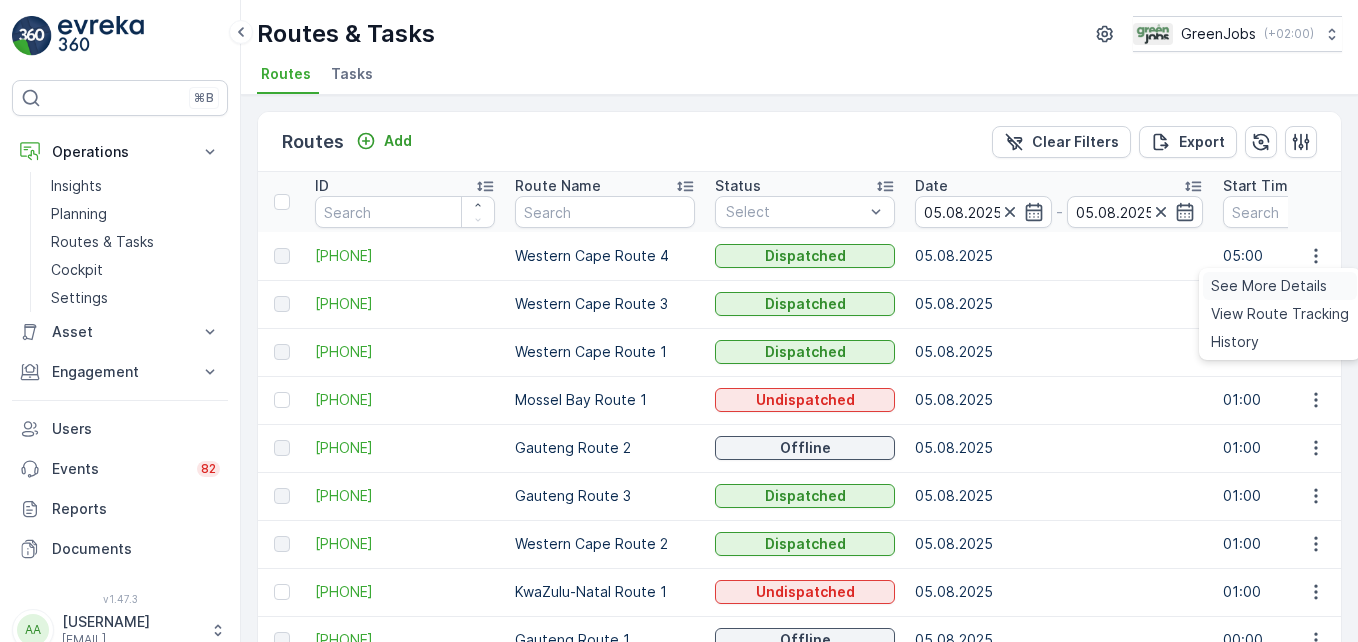 click on "See More Details" at bounding box center [1269, 286] 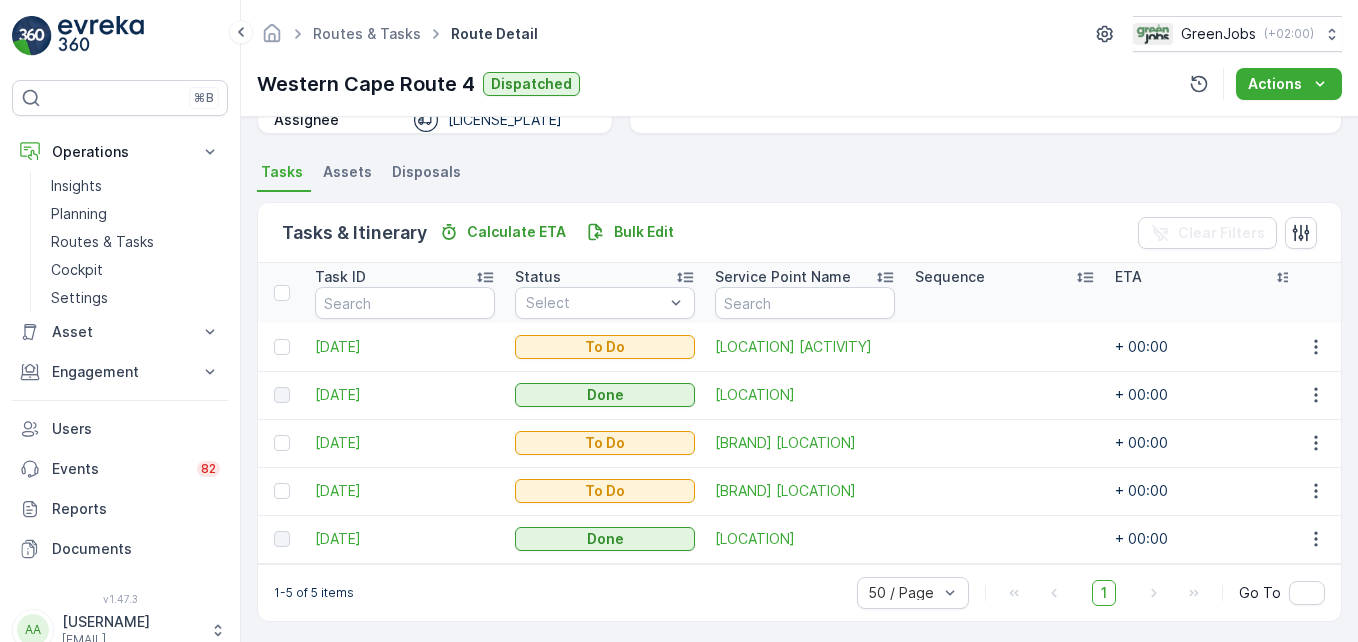 scroll, scrollTop: 400, scrollLeft: 0, axis: vertical 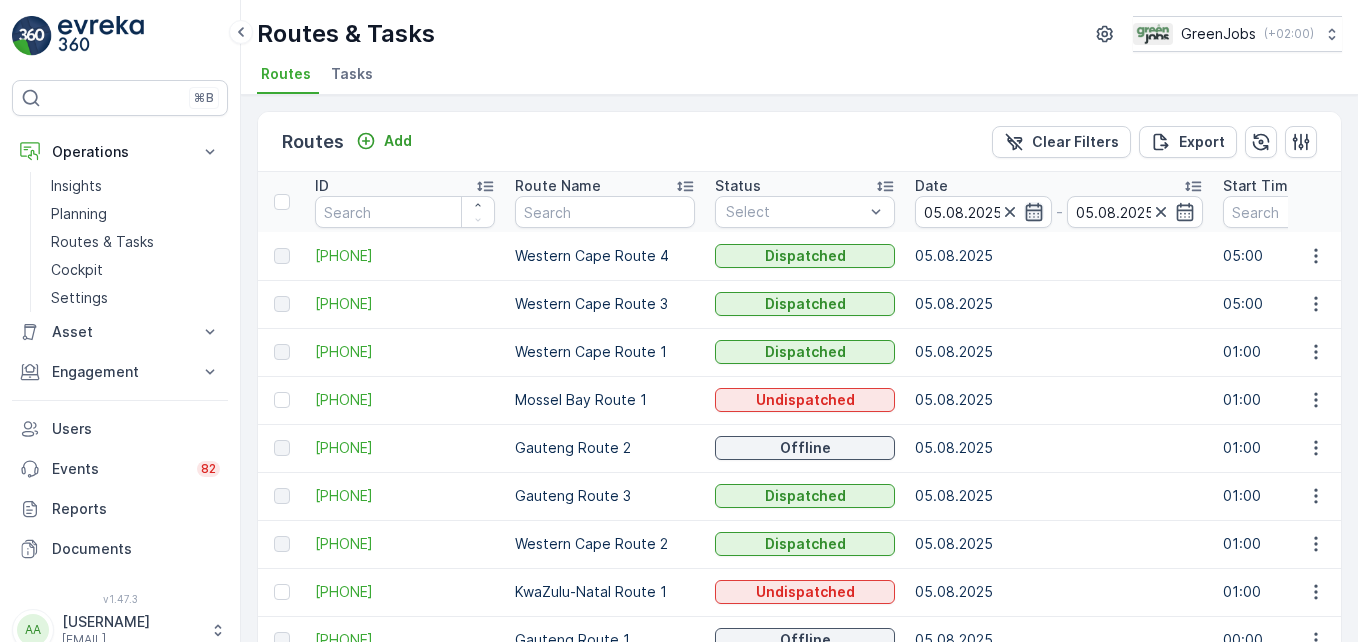 click 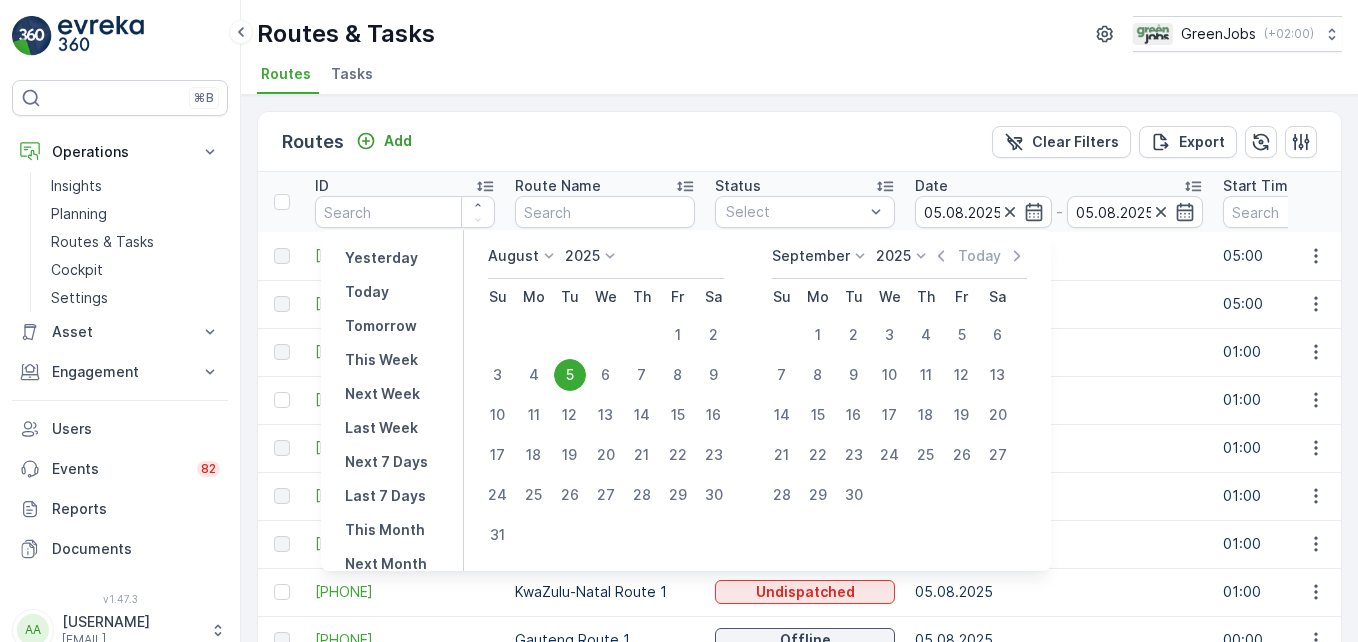 click on "5" at bounding box center (570, 375) 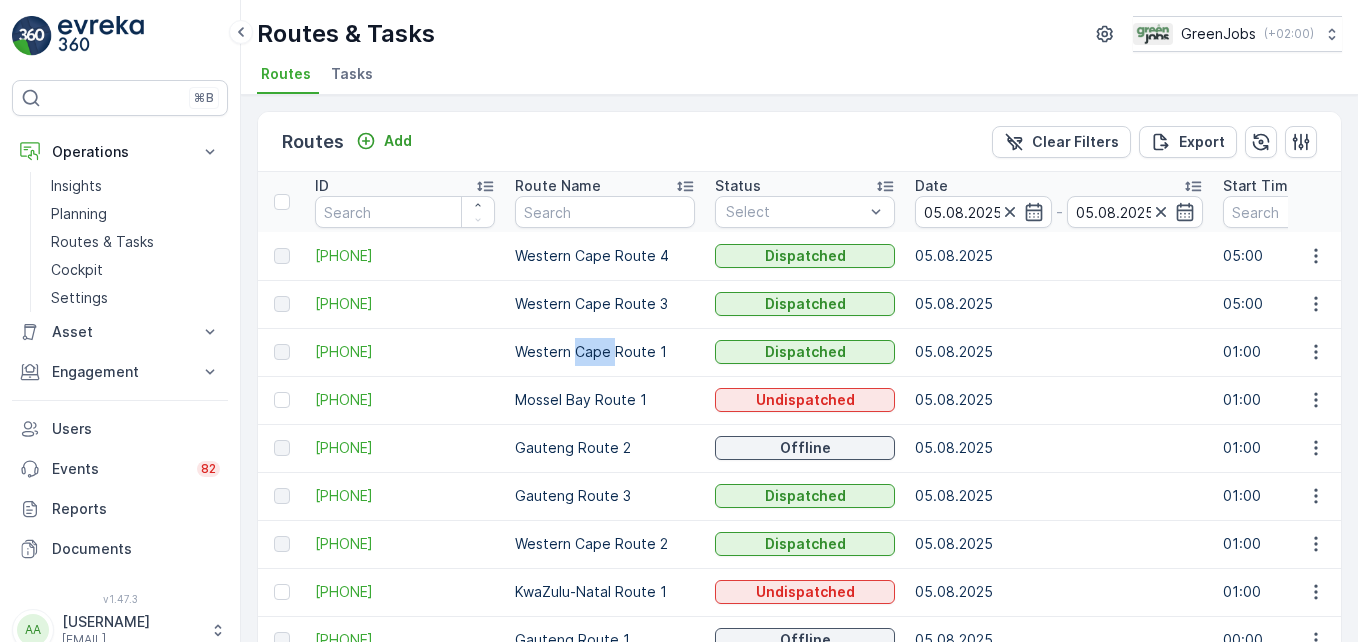 click on "Western Cape Route 1" at bounding box center [605, 352] 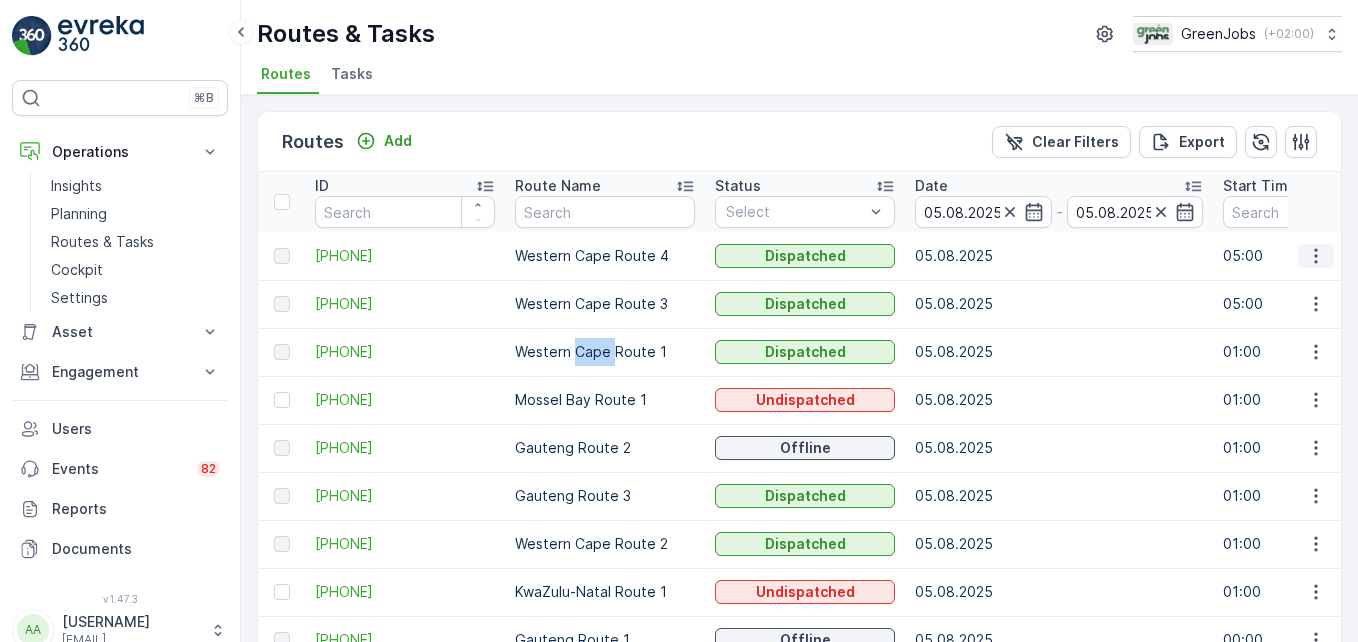 click 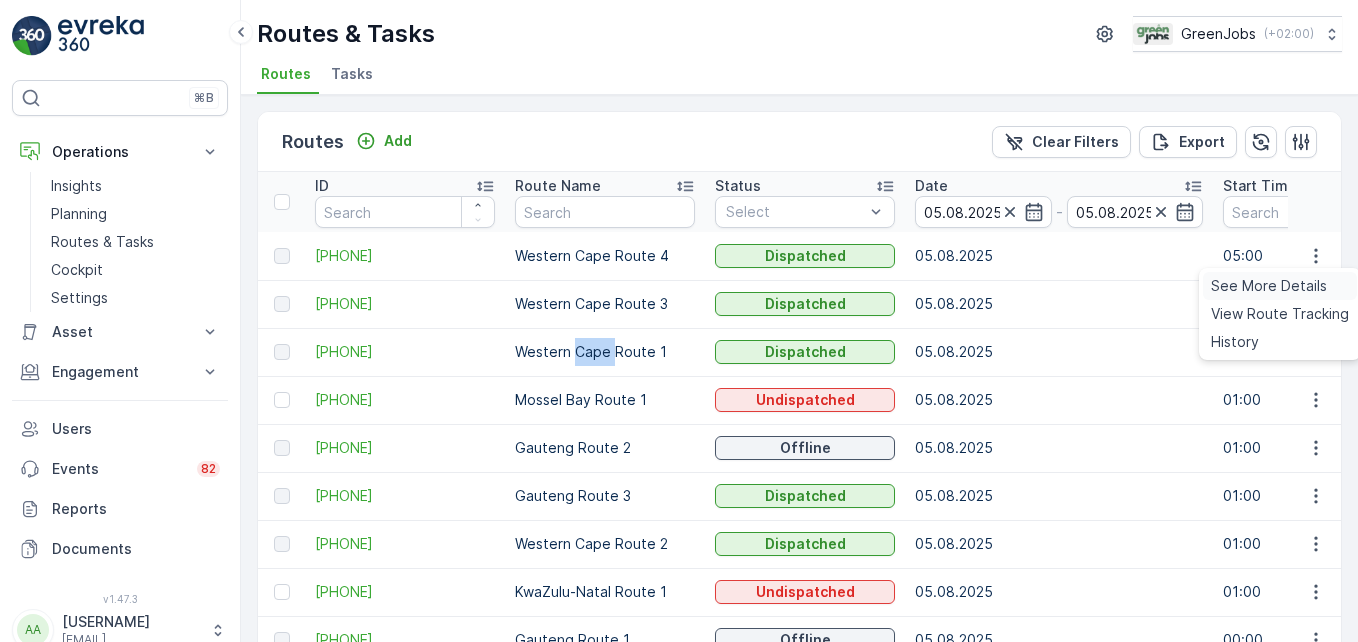 click on "See More Details" at bounding box center (1269, 286) 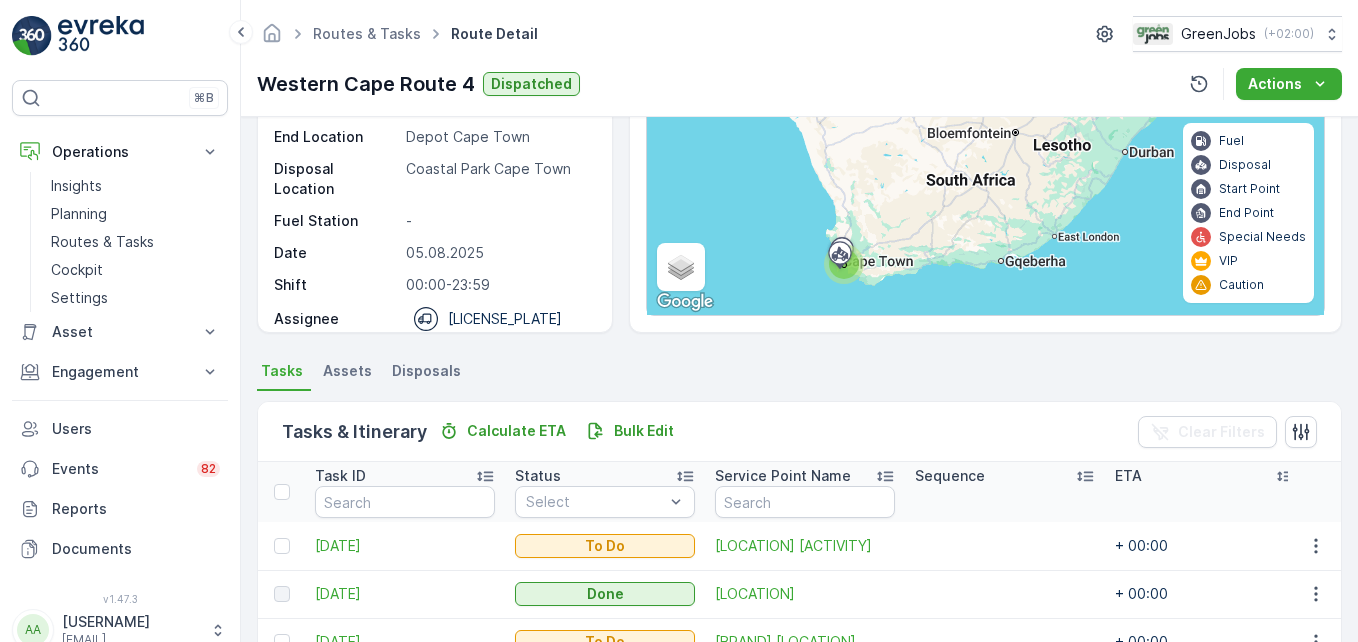 scroll, scrollTop: 400, scrollLeft: 0, axis: vertical 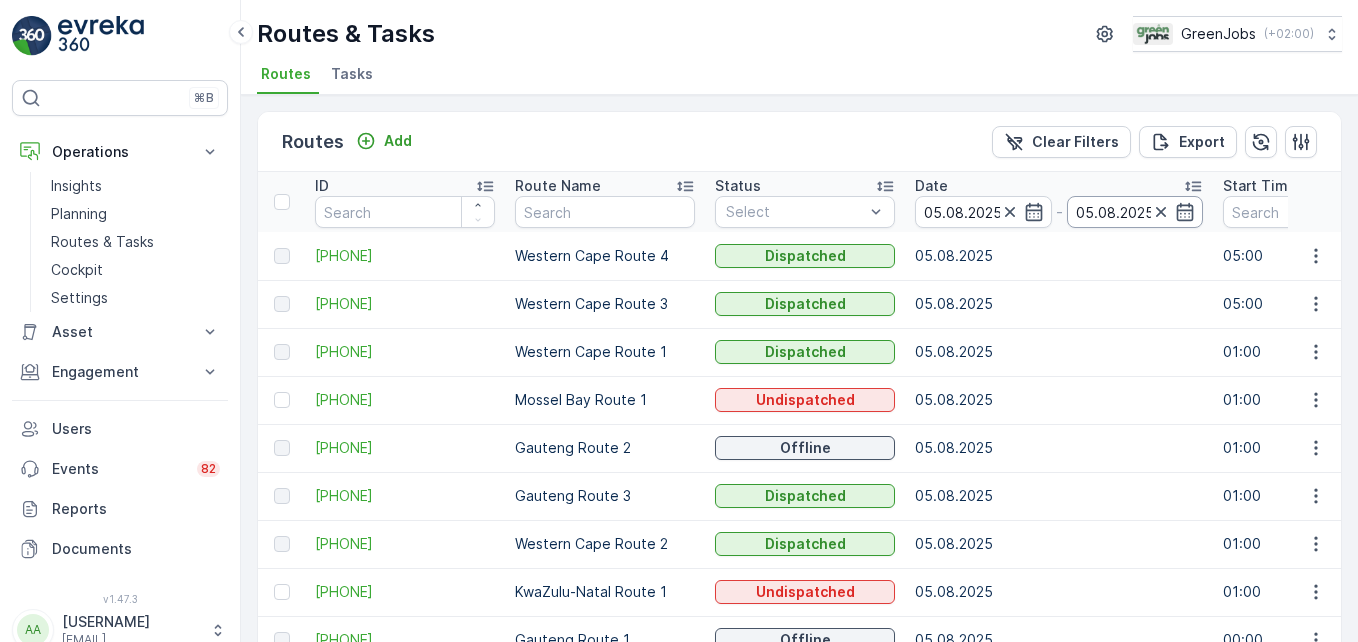 click on "05.08.2025" at bounding box center [1135, 212] 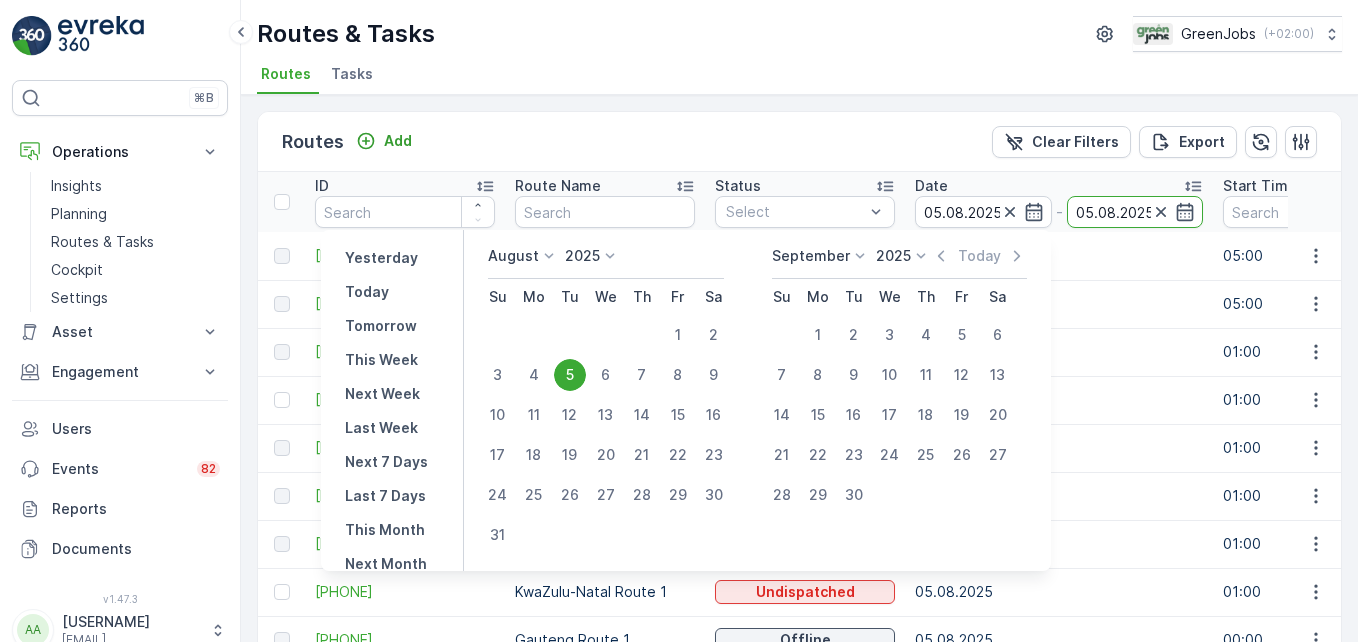 click on "5" at bounding box center (570, 375) 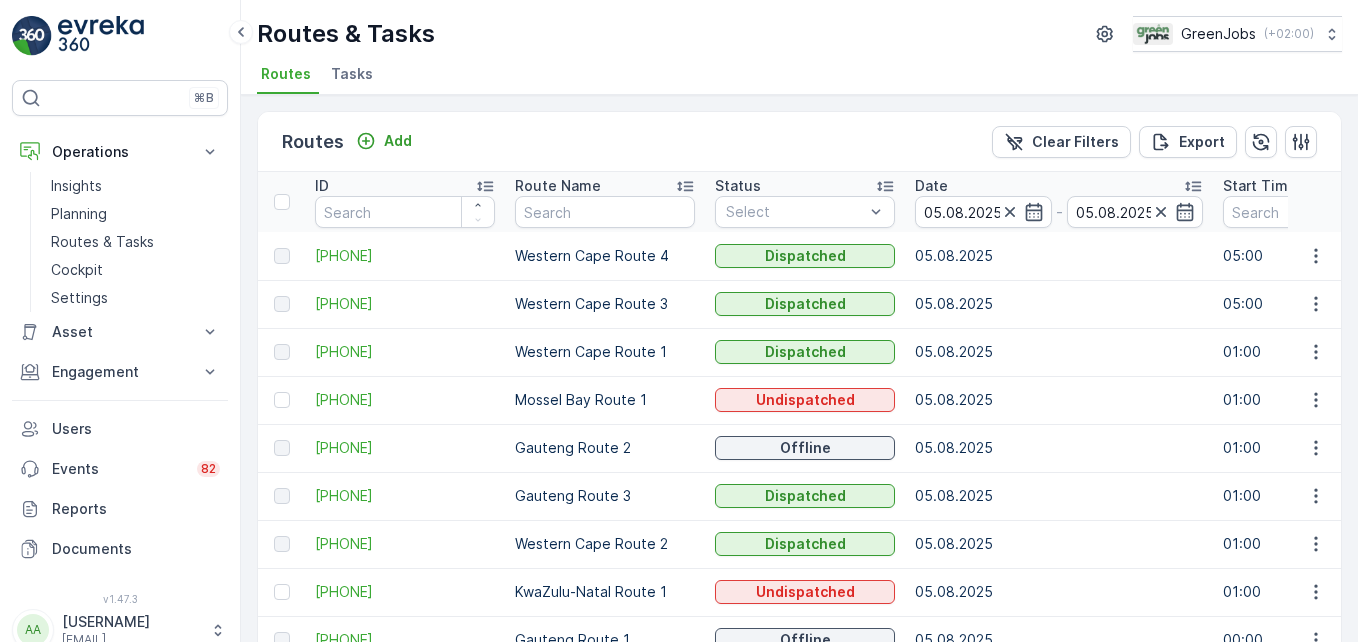 click on "Western Cape Route 1" at bounding box center [605, 352] 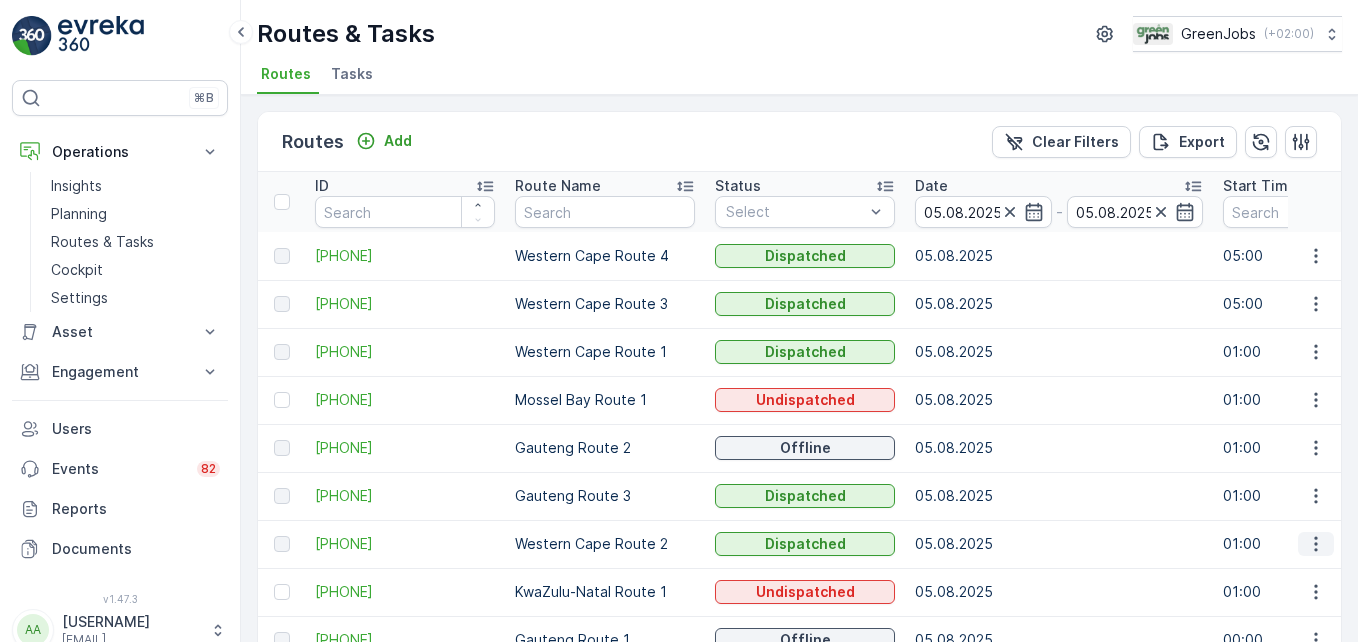 click 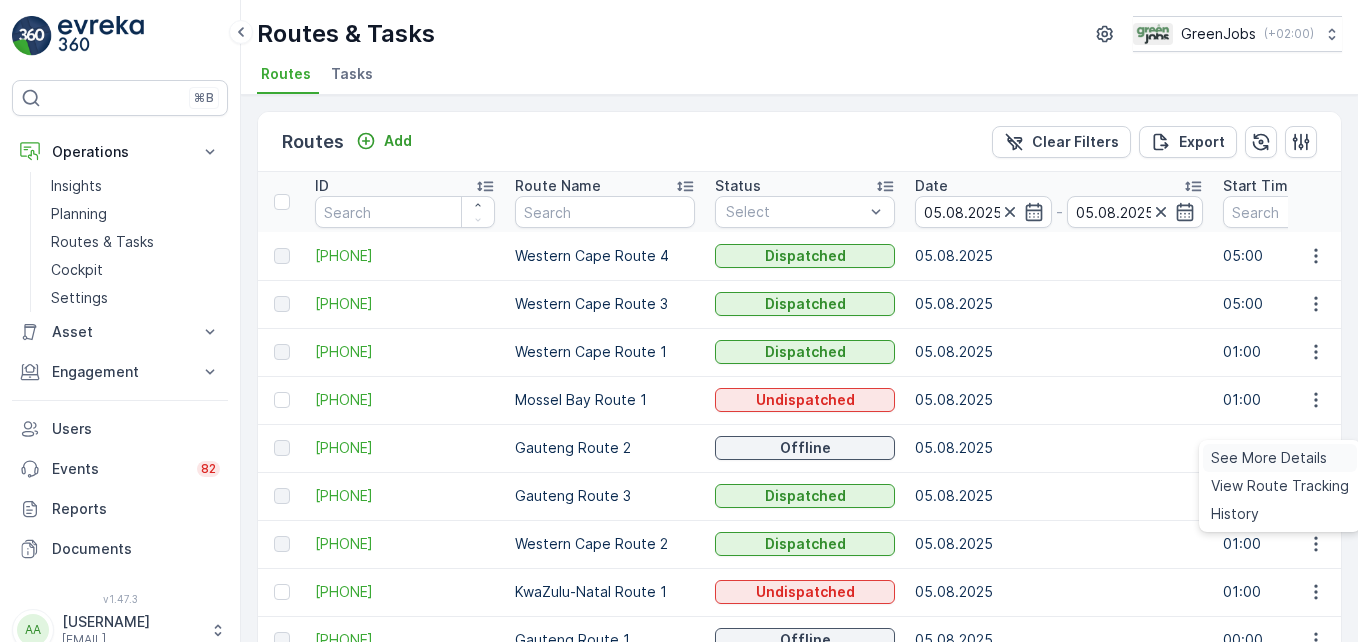 click on "See More Details" at bounding box center (1269, 458) 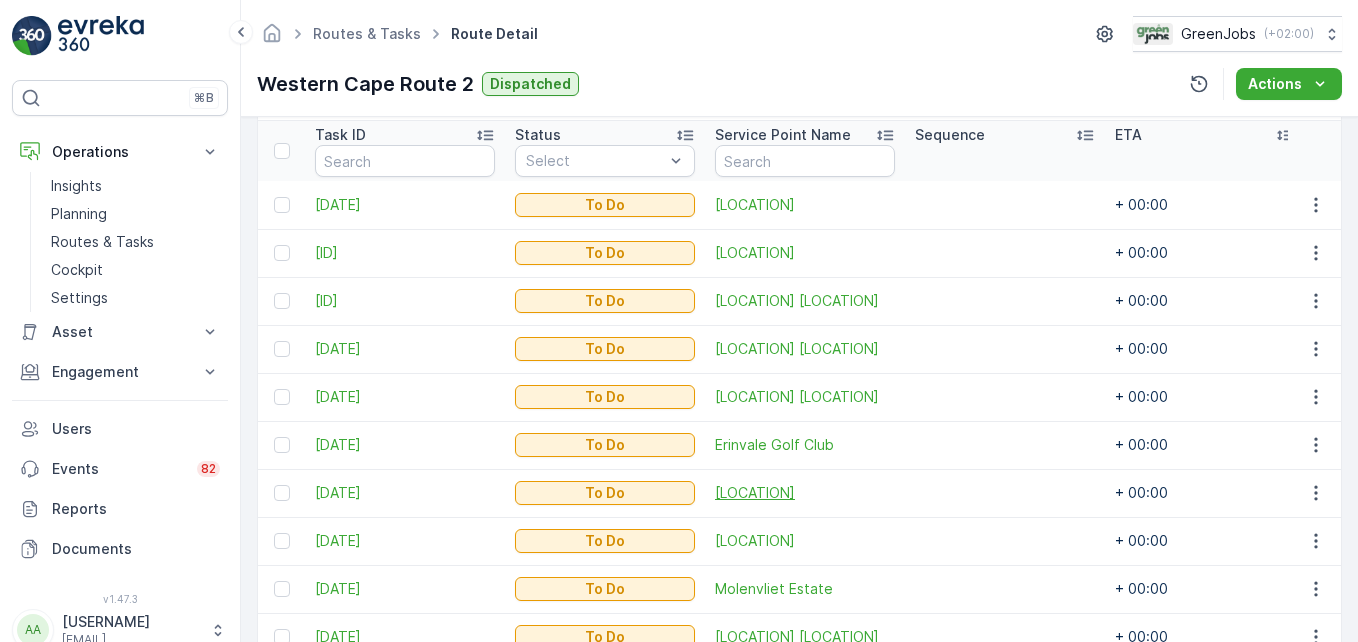 scroll, scrollTop: 500, scrollLeft: 0, axis: vertical 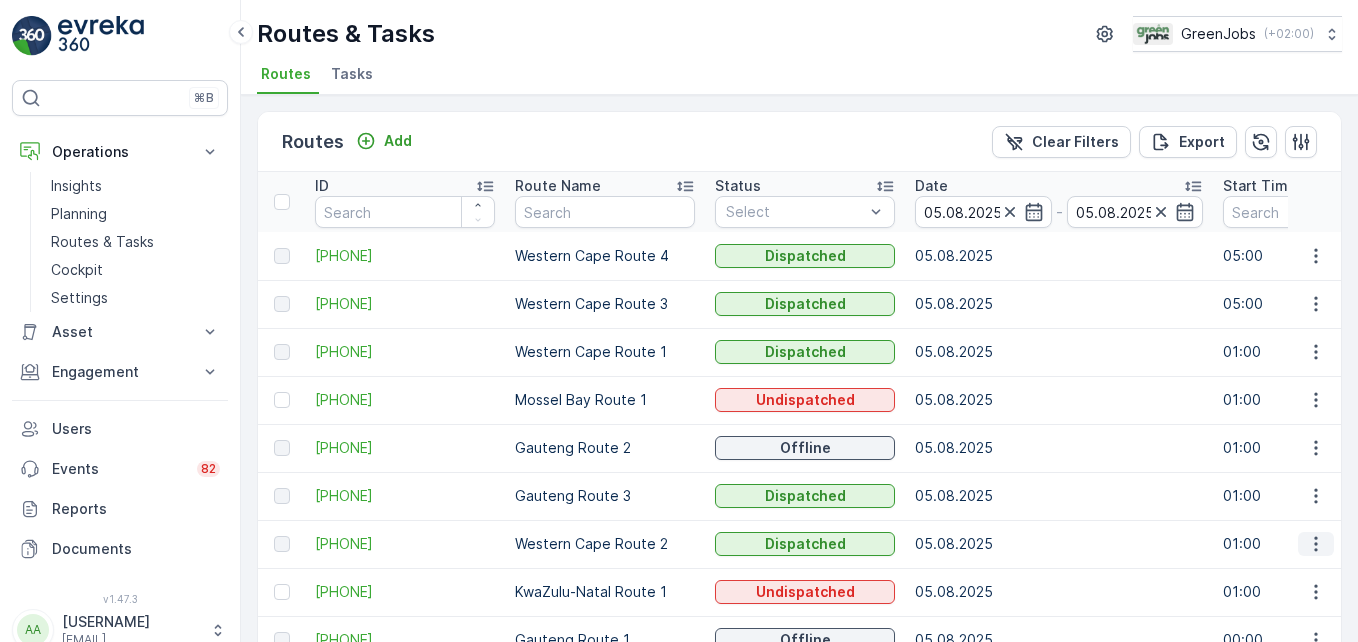 click 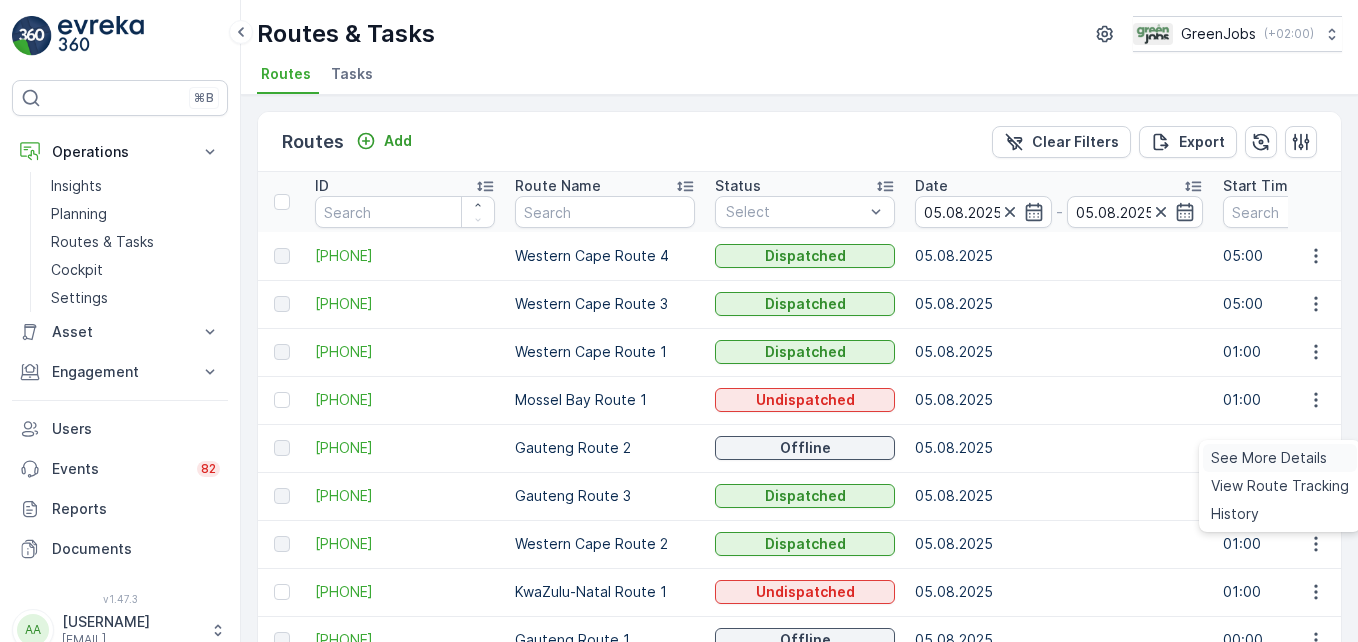 click on "See More Details" at bounding box center (1269, 458) 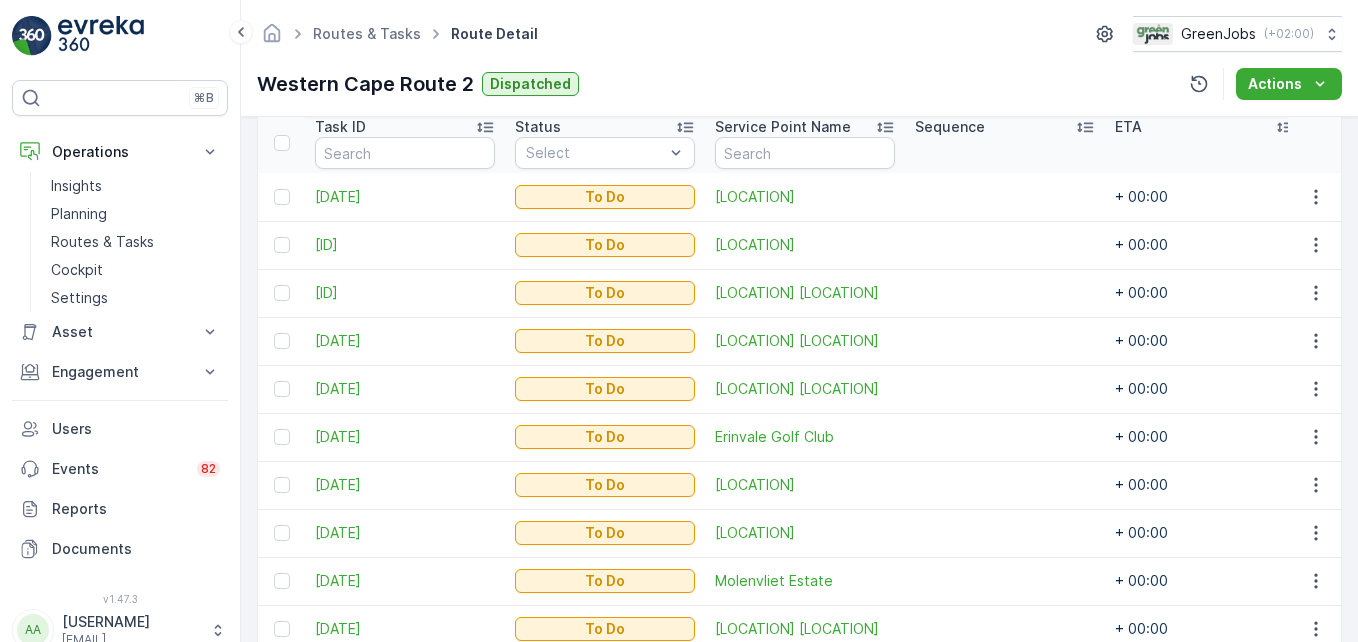 scroll, scrollTop: 500, scrollLeft: 0, axis: vertical 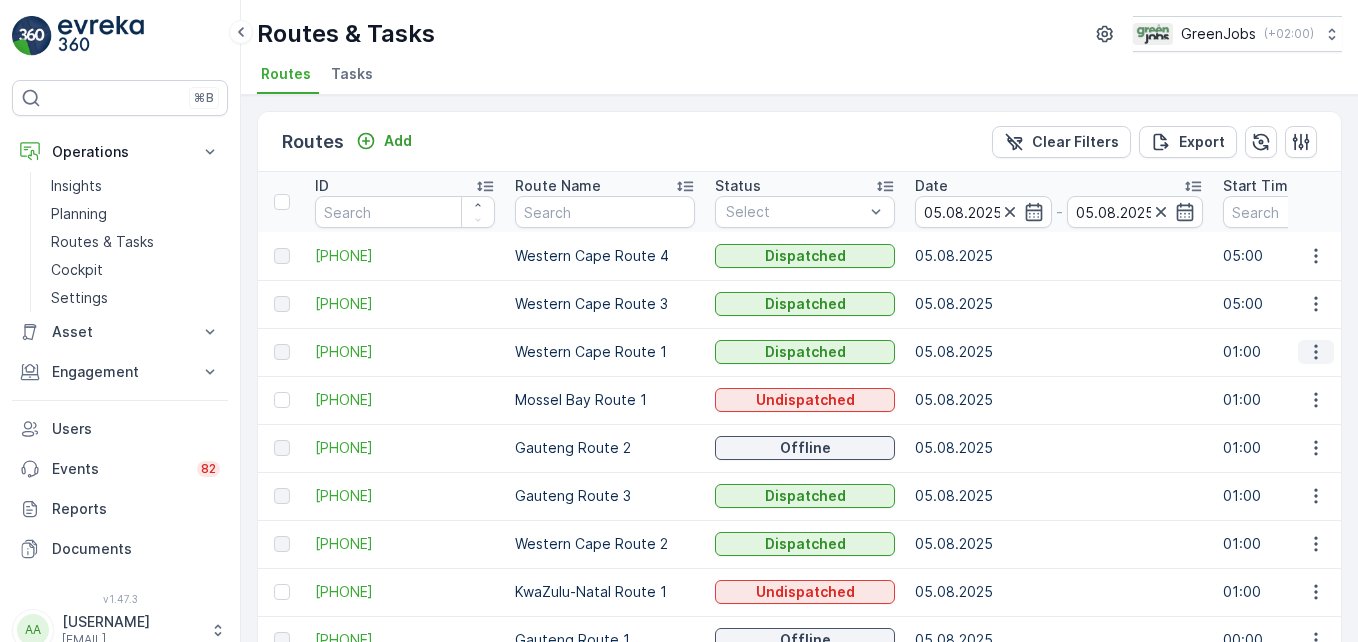 click 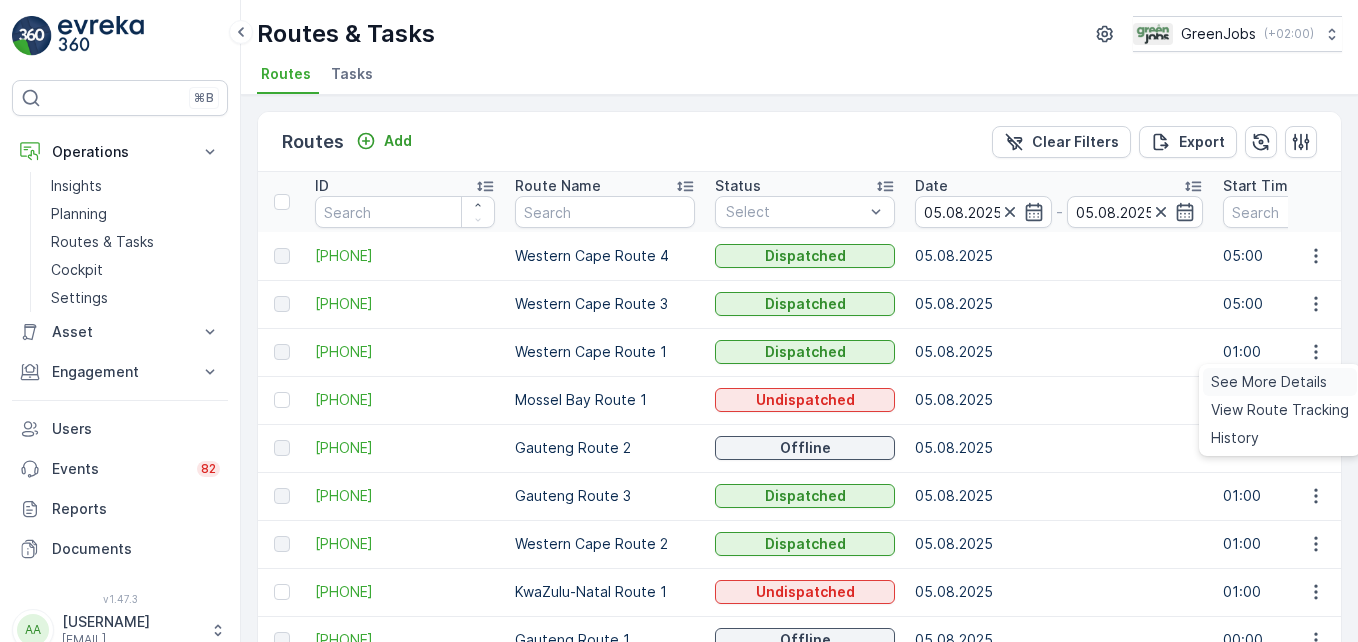 click on "See More Details" at bounding box center (1269, 382) 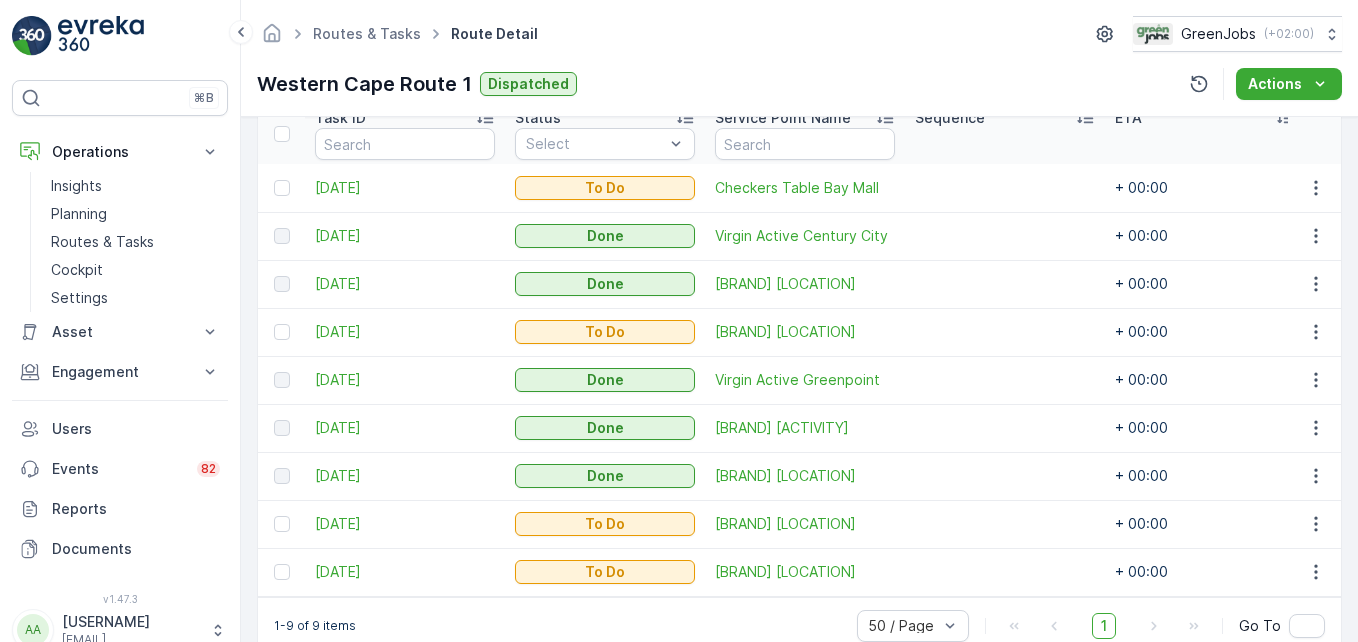 scroll, scrollTop: 607, scrollLeft: 0, axis: vertical 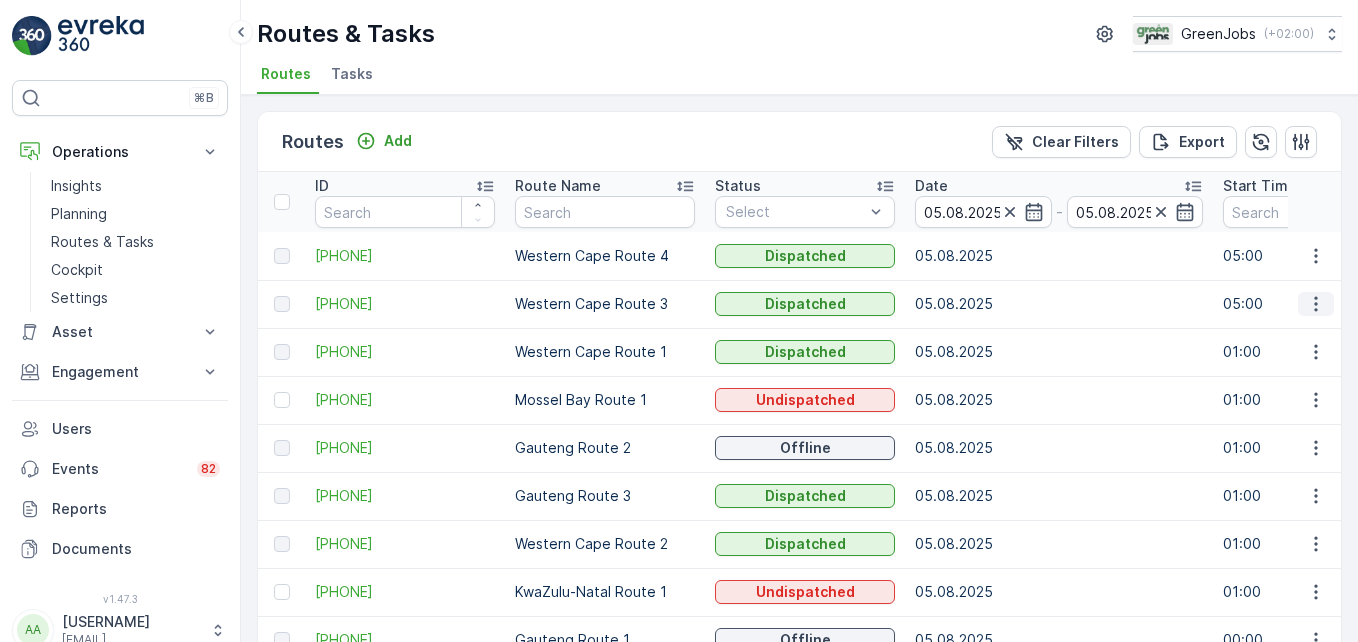 click 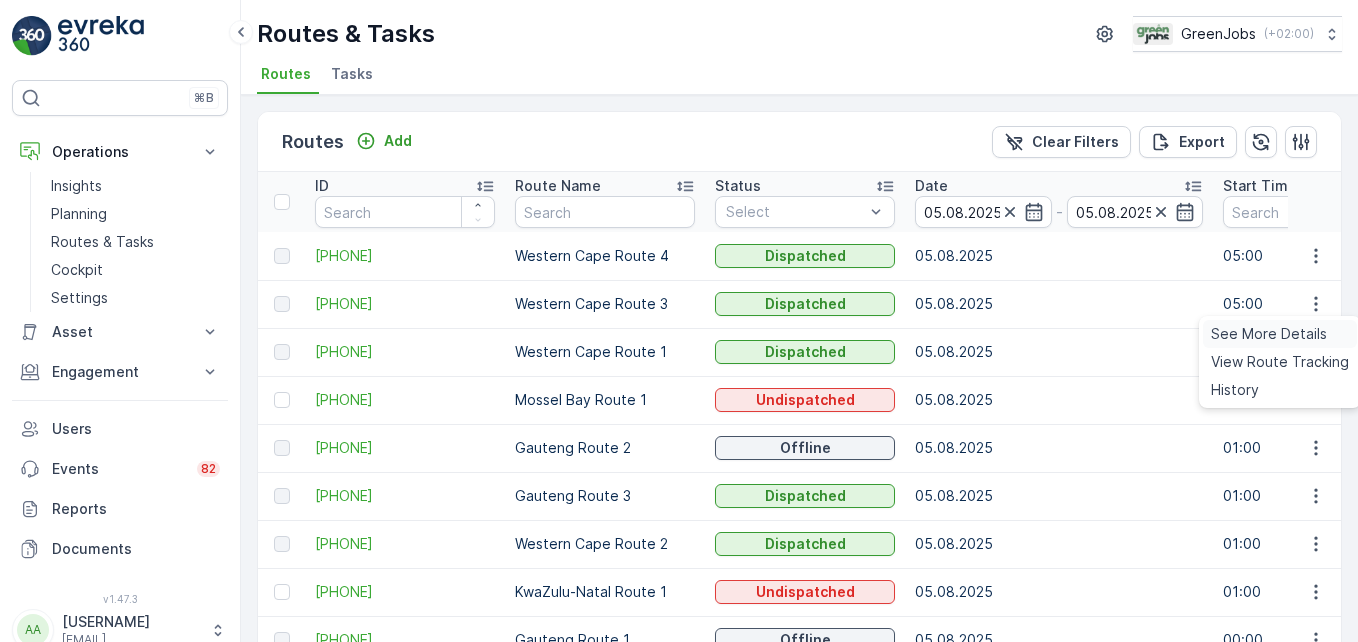 click on "See More Details" at bounding box center [1269, 334] 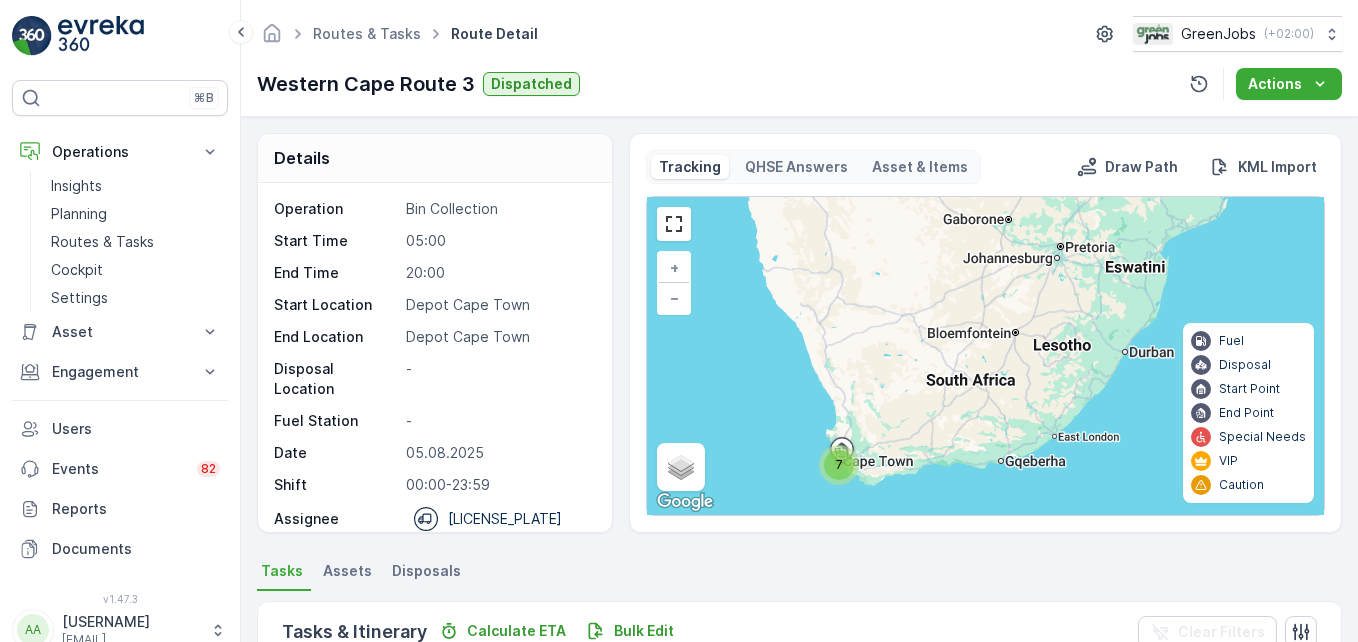 scroll, scrollTop: 512, scrollLeft: 0, axis: vertical 